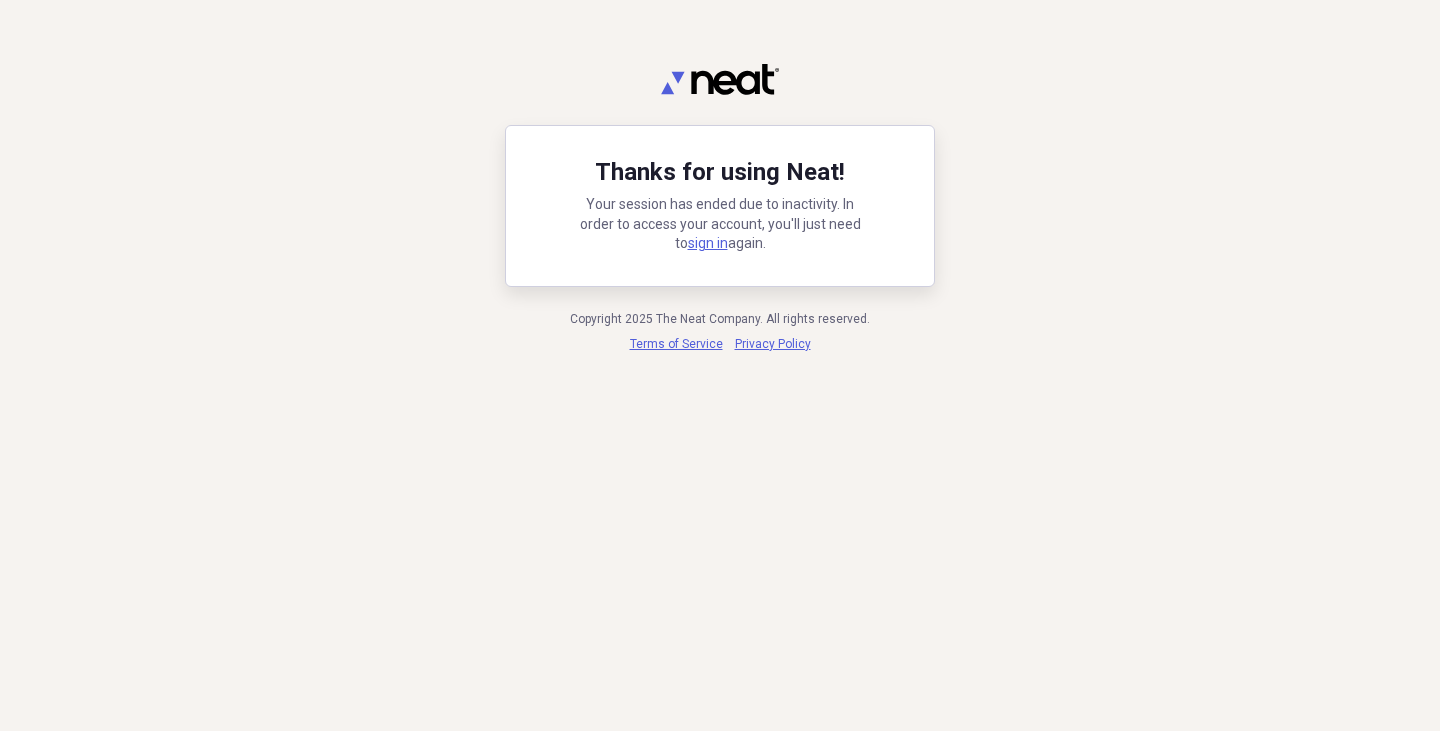 scroll, scrollTop: 0, scrollLeft: 0, axis: both 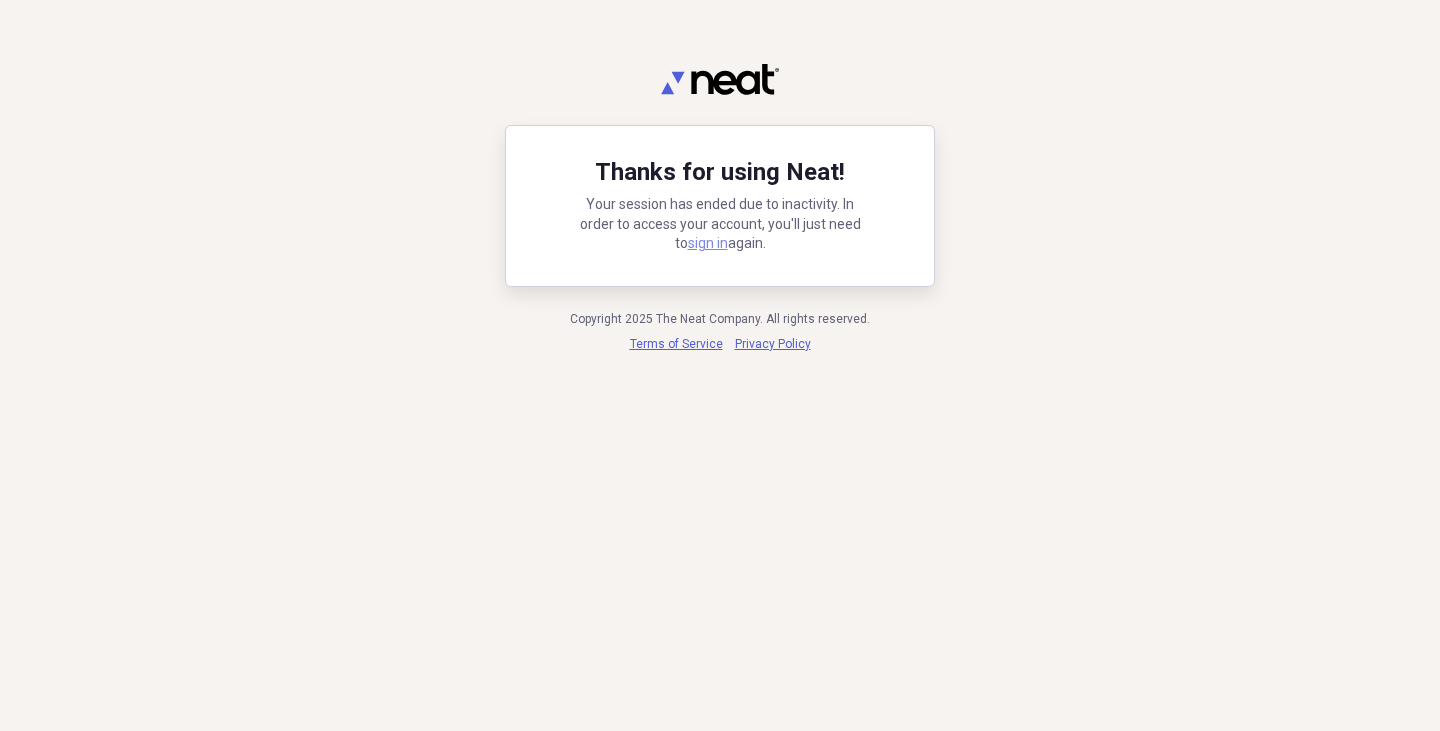 click on "sign in" at bounding box center (708, 243) 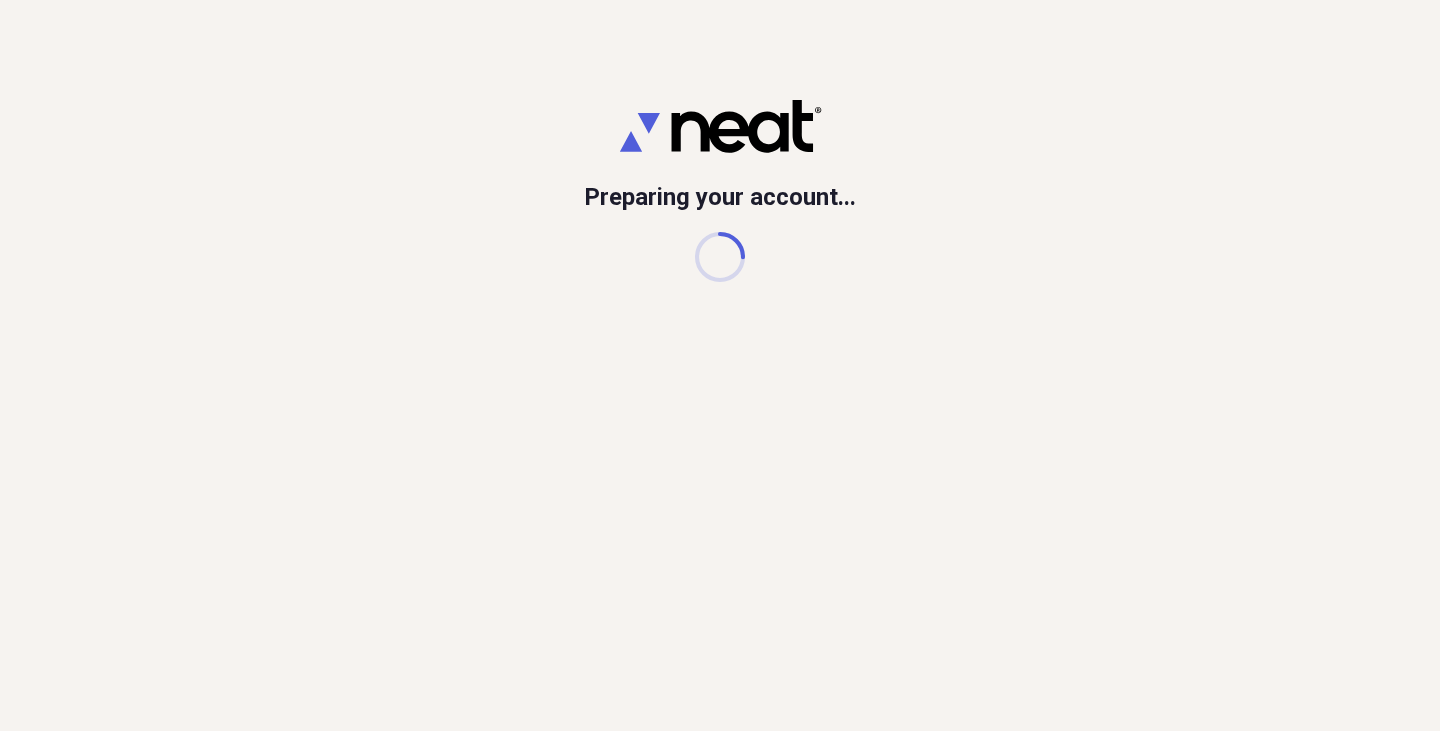 scroll, scrollTop: 0, scrollLeft: 0, axis: both 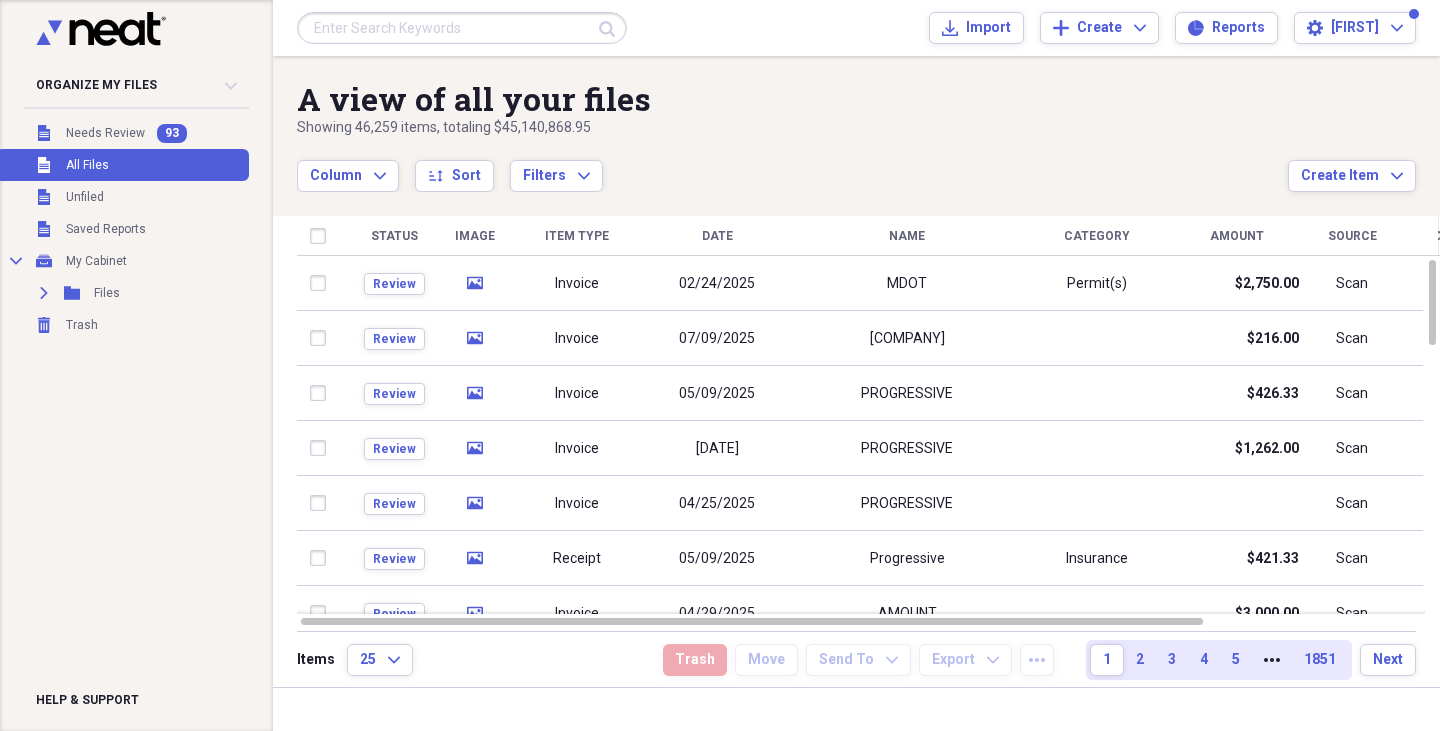 click at bounding box center (462, 28) 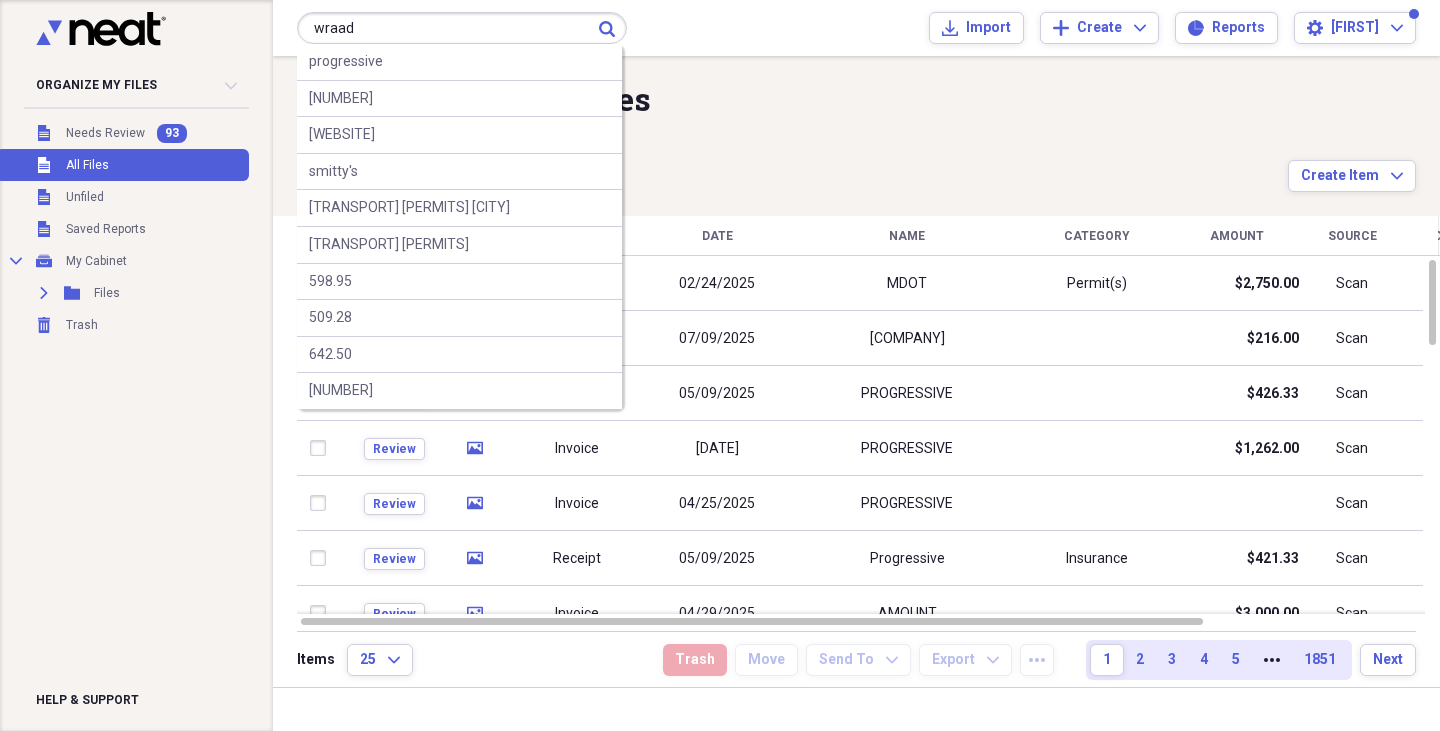 type on "wraad" 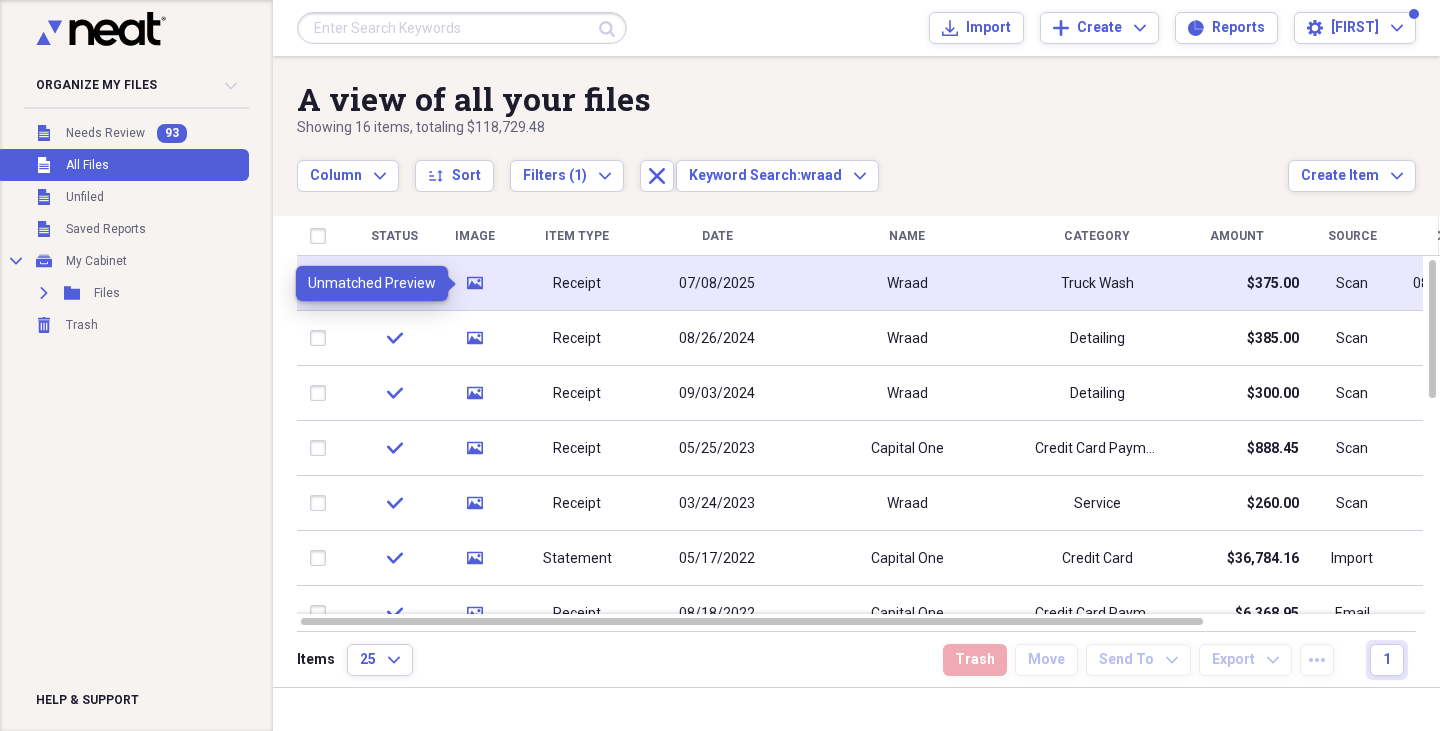 click on "media" 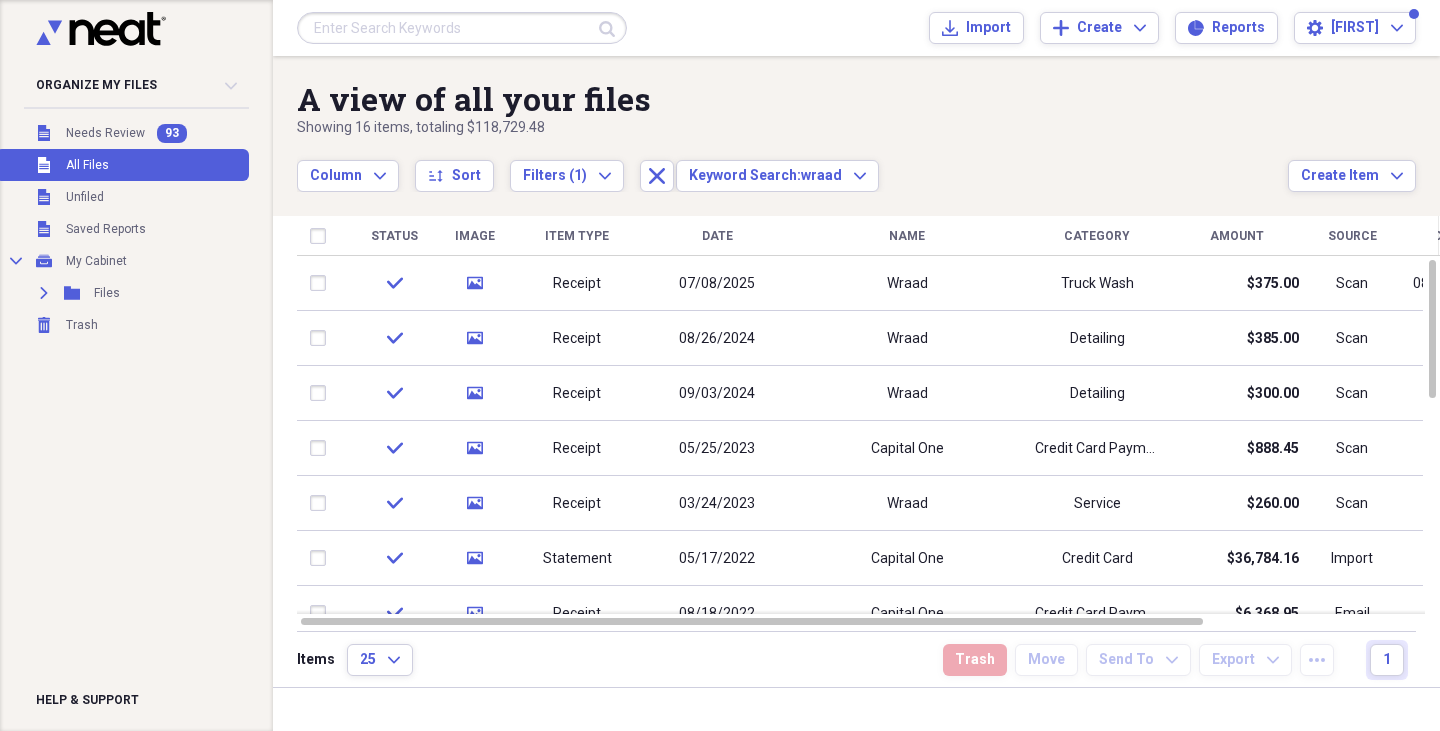 click on "[KEYWORD] [COMPANY]" at bounding box center [792, 165] 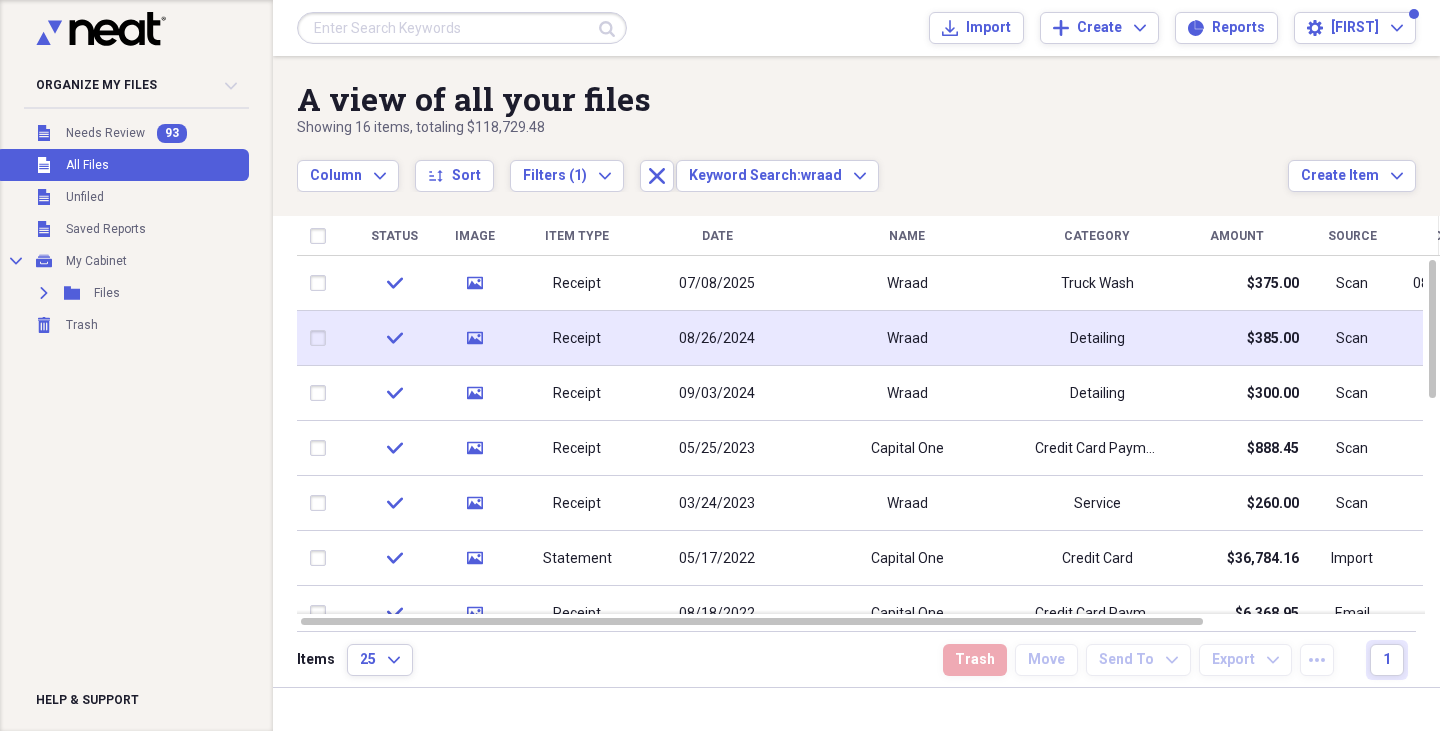 click on "media" 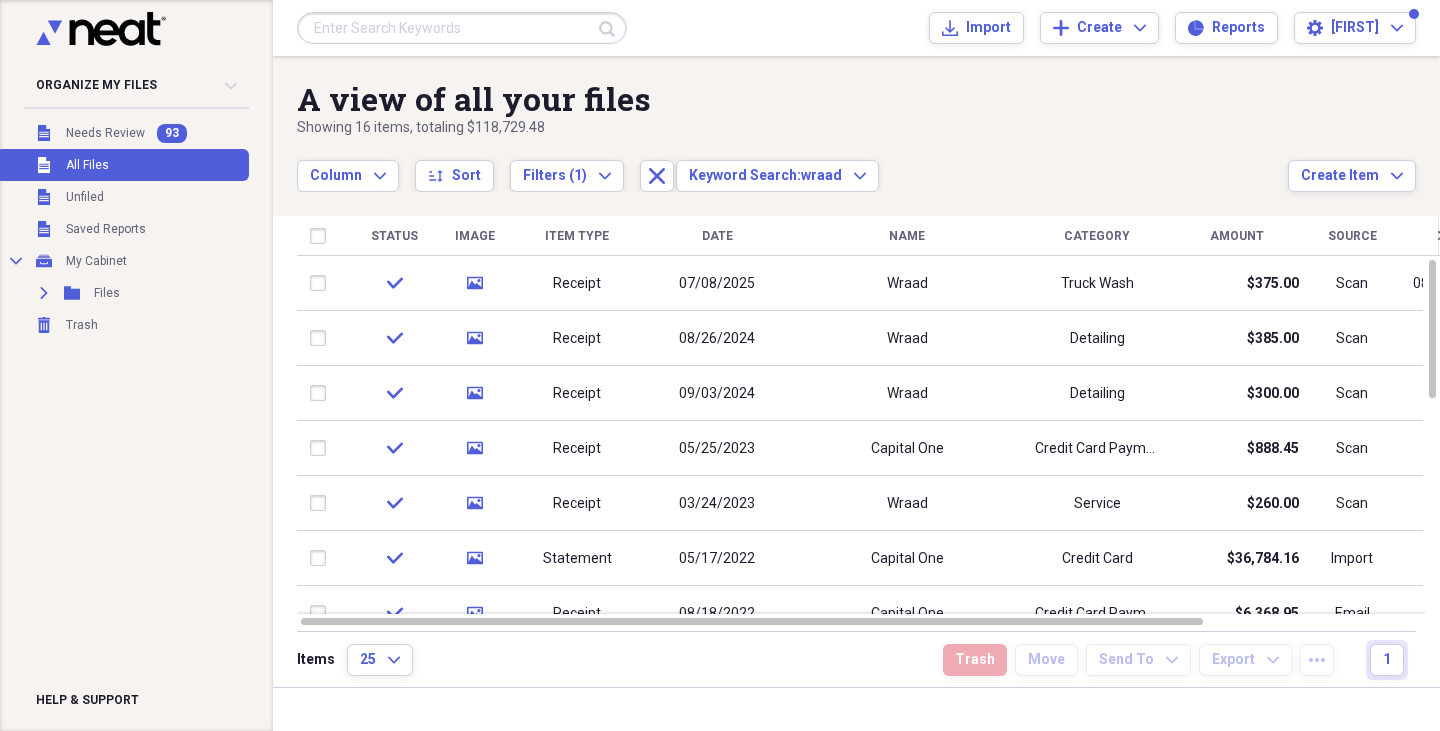 click on "A view of all your files" at bounding box center [792, 99] 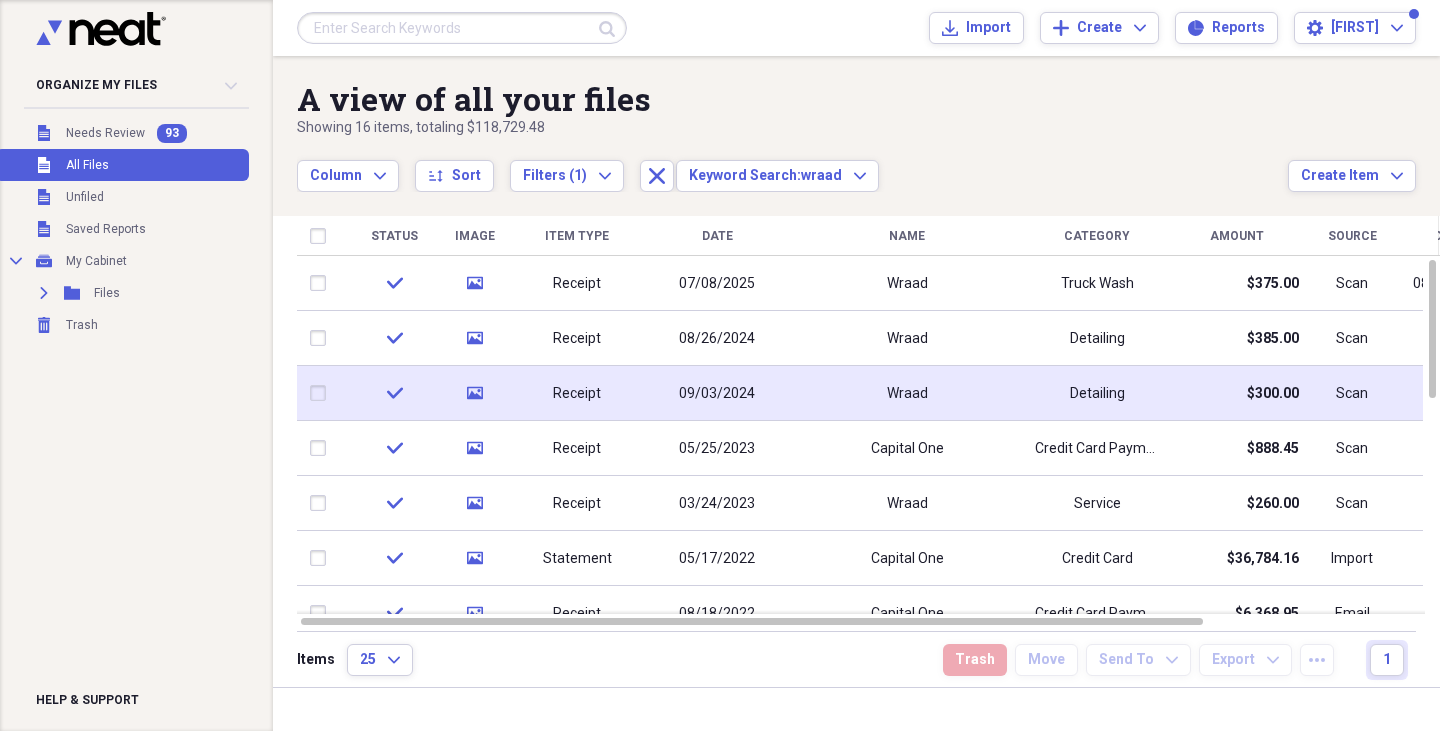 click 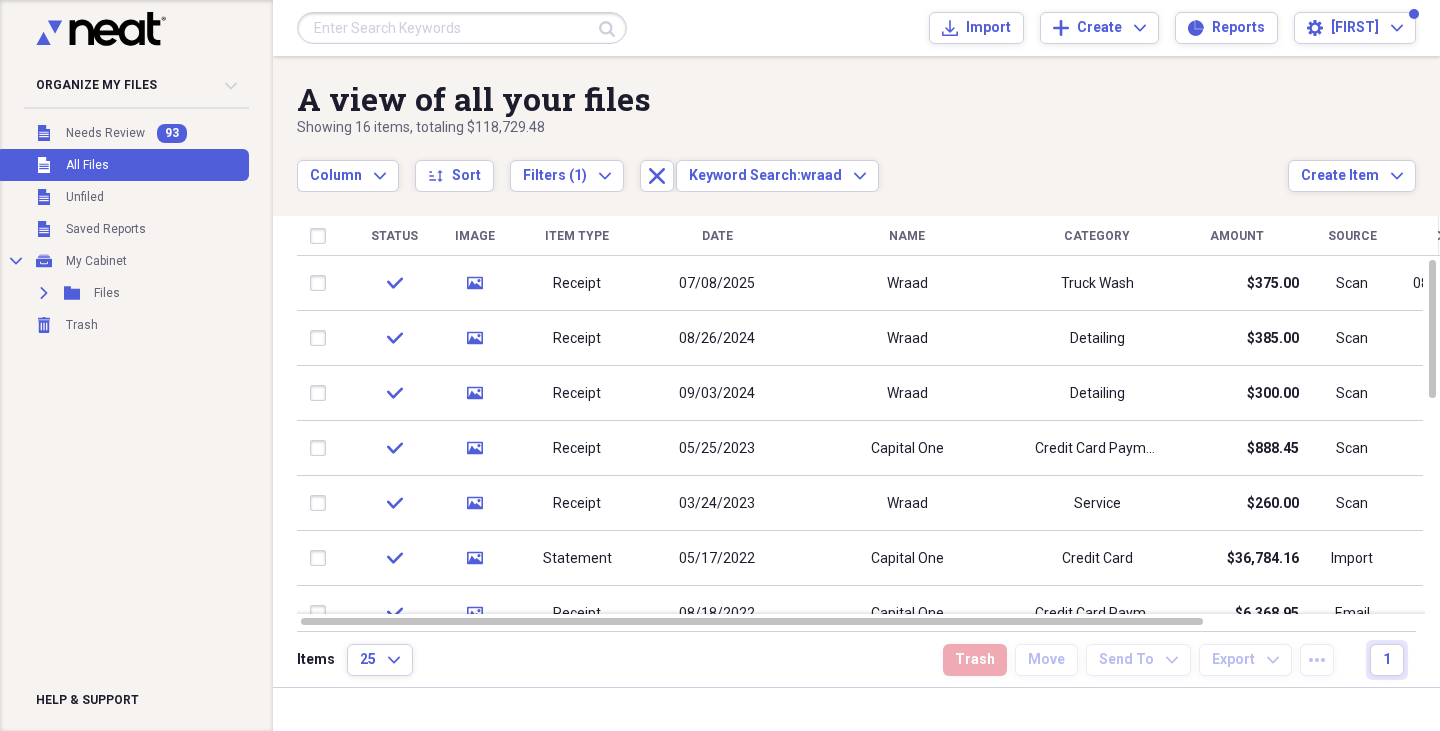click on "[KEYWORD] [COMPANY]" at bounding box center [792, 165] 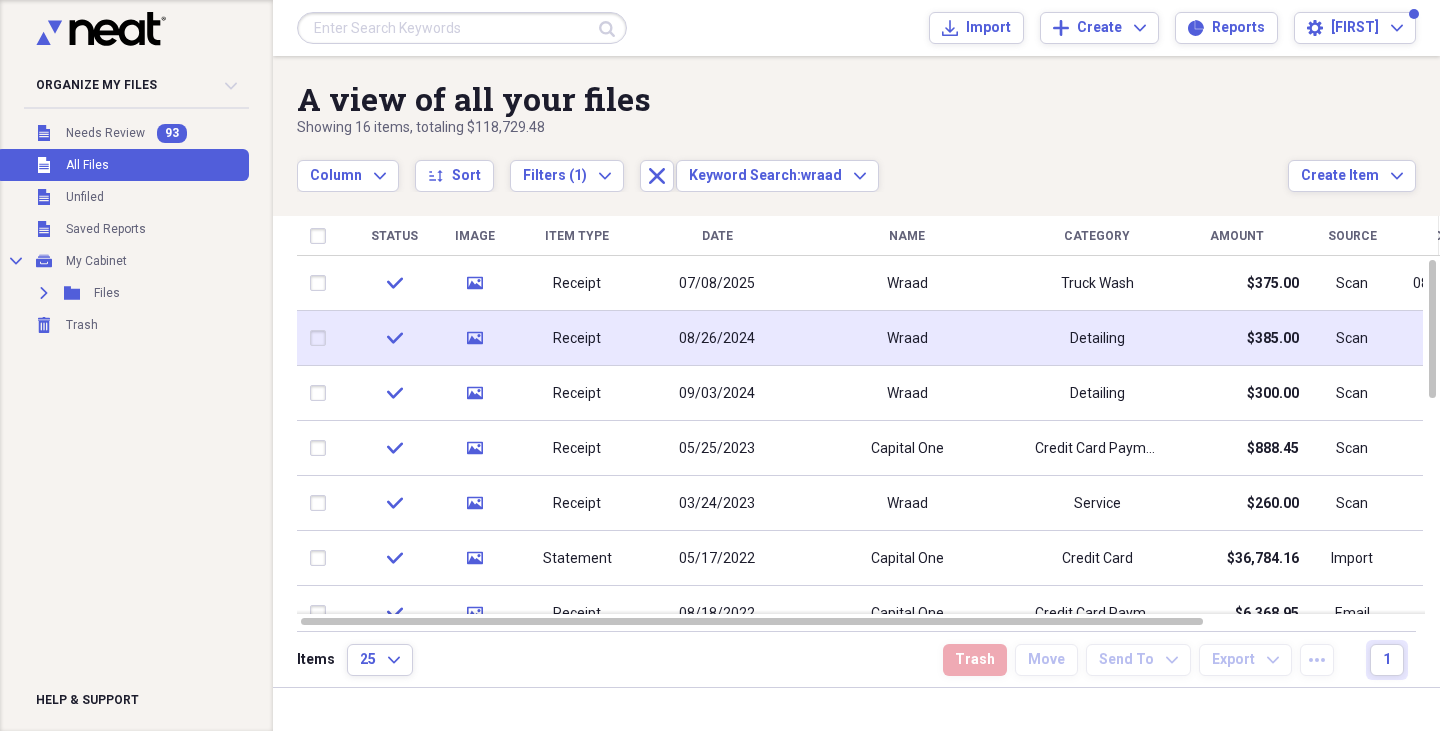 click on "media" at bounding box center (474, 338) 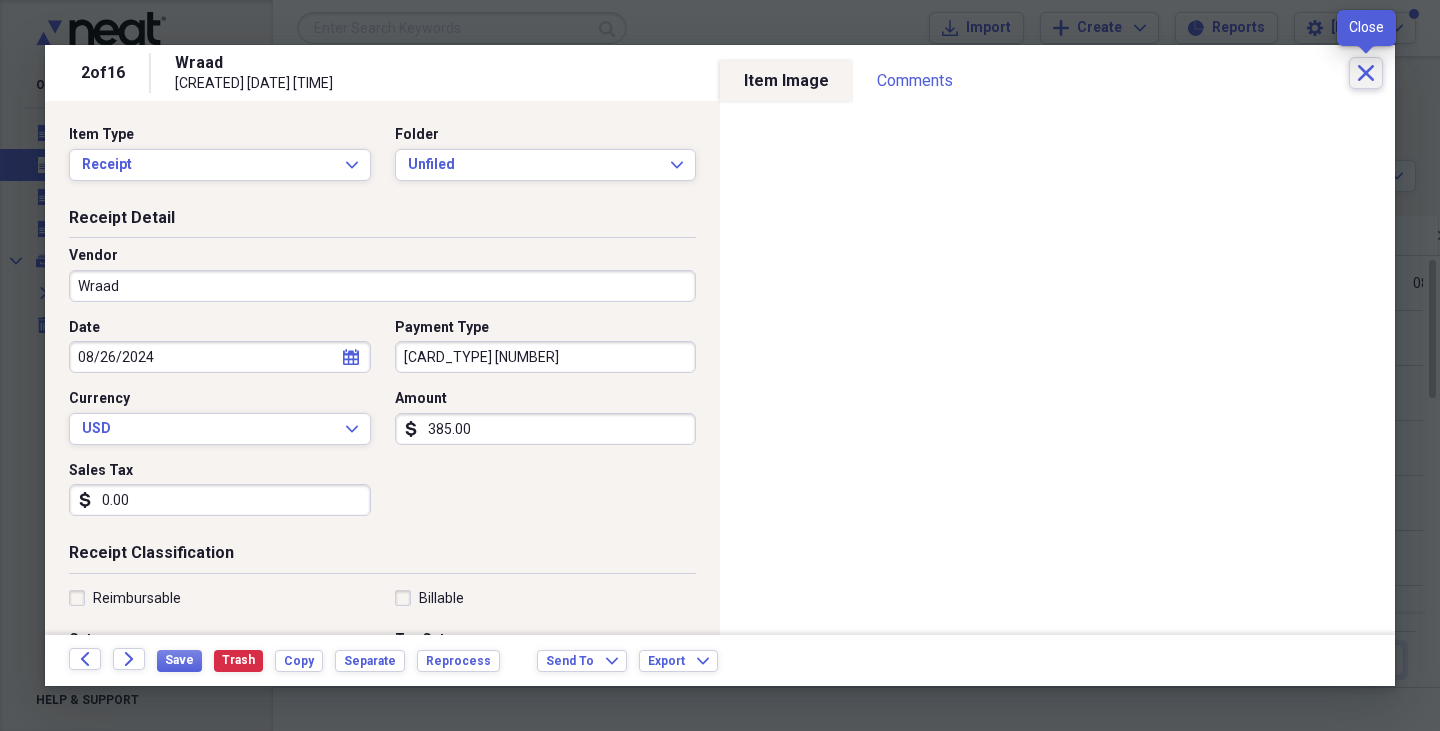click on "Close" 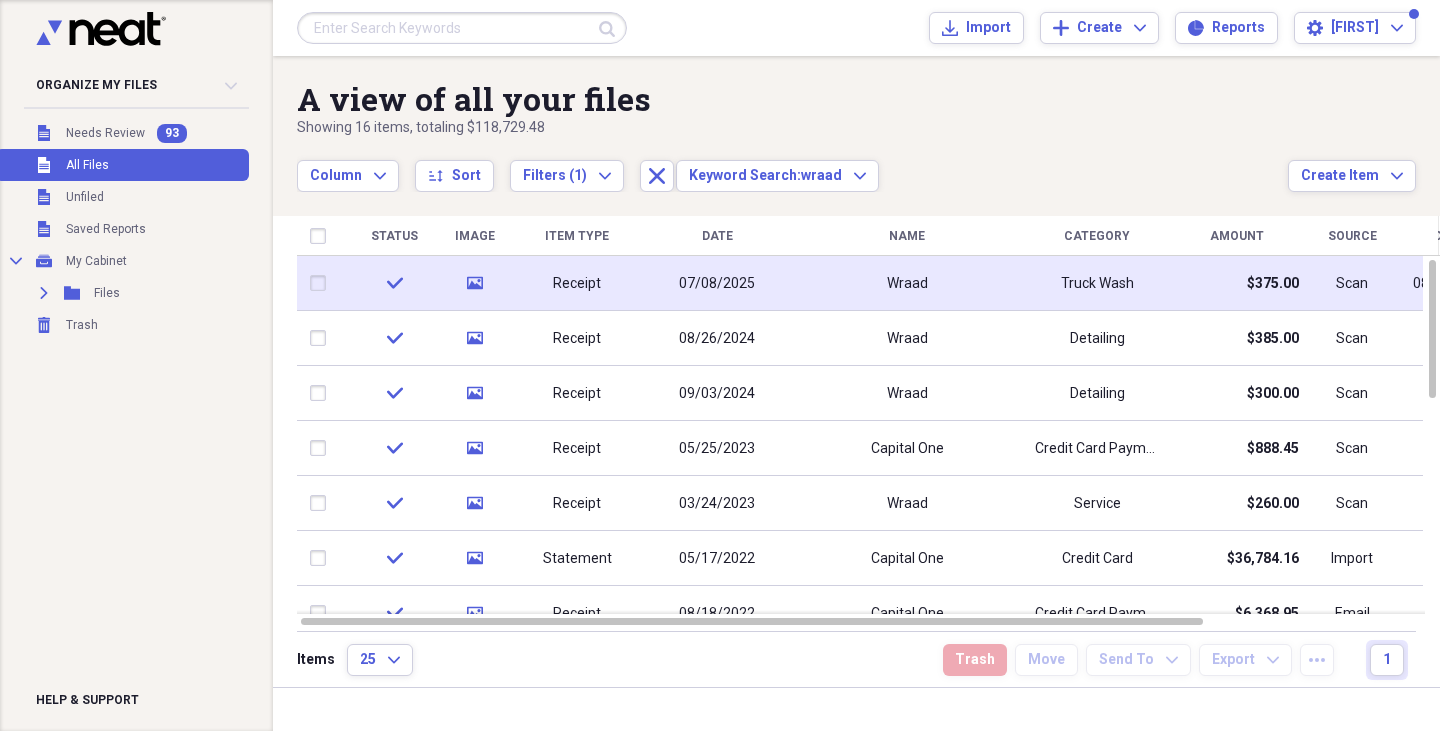 click on "Receipt" at bounding box center [577, 283] 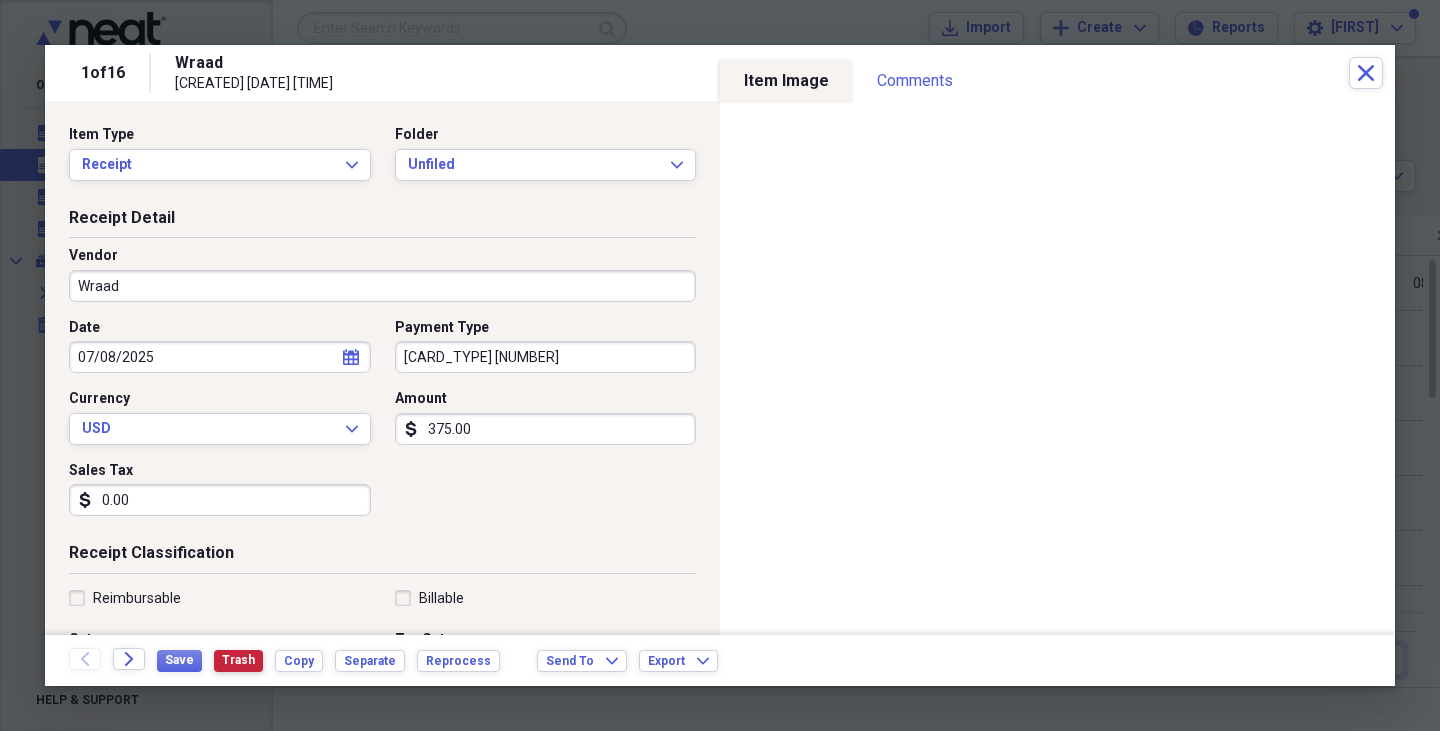 click on "Trash" at bounding box center [238, 660] 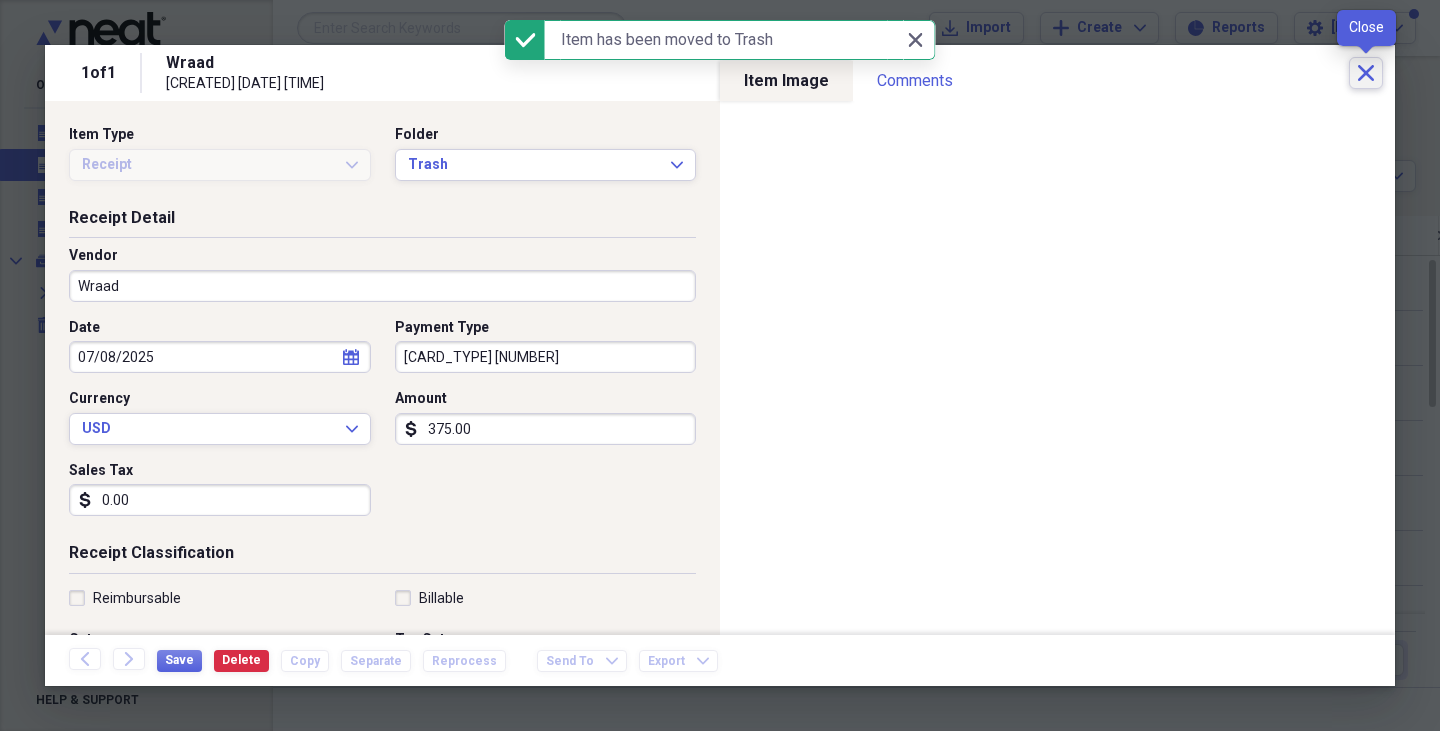 click on "Close" 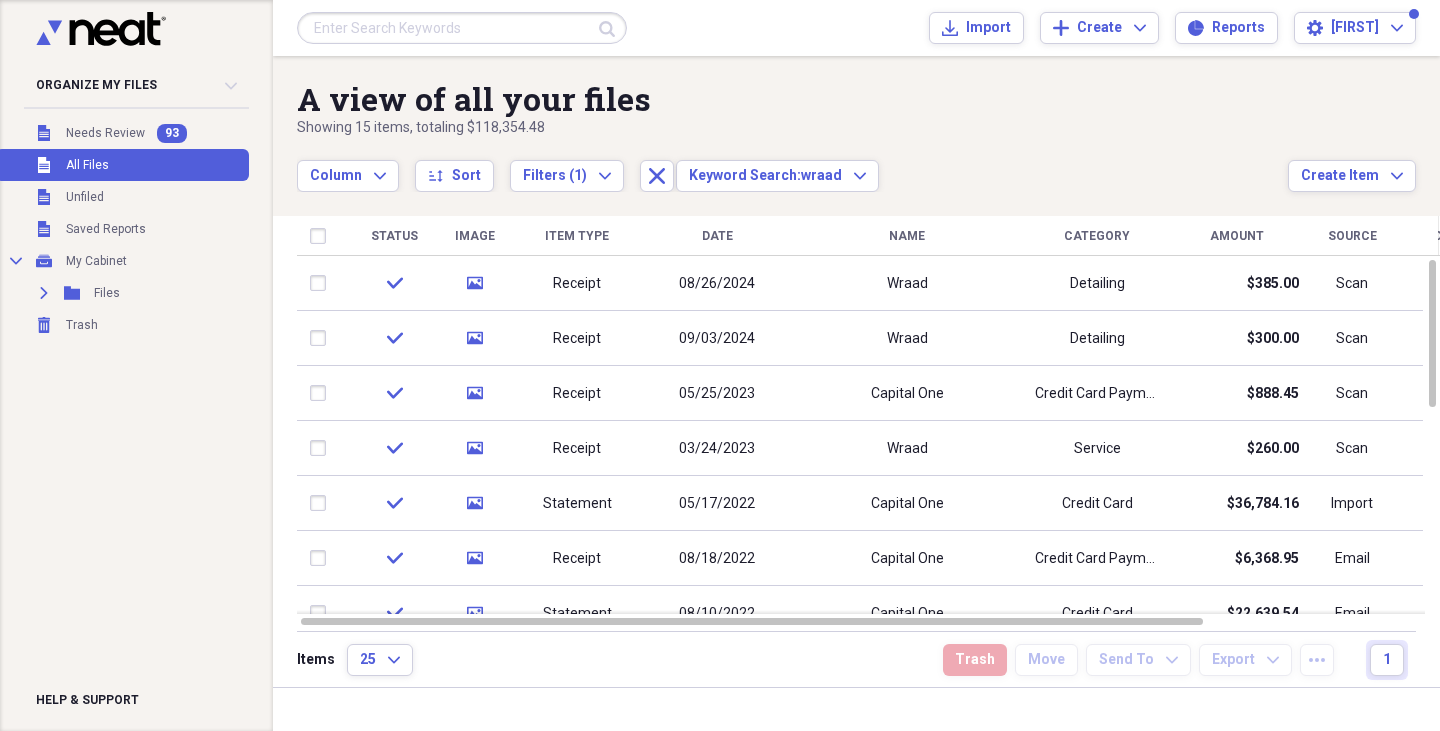 click at bounding box center [462, 28] 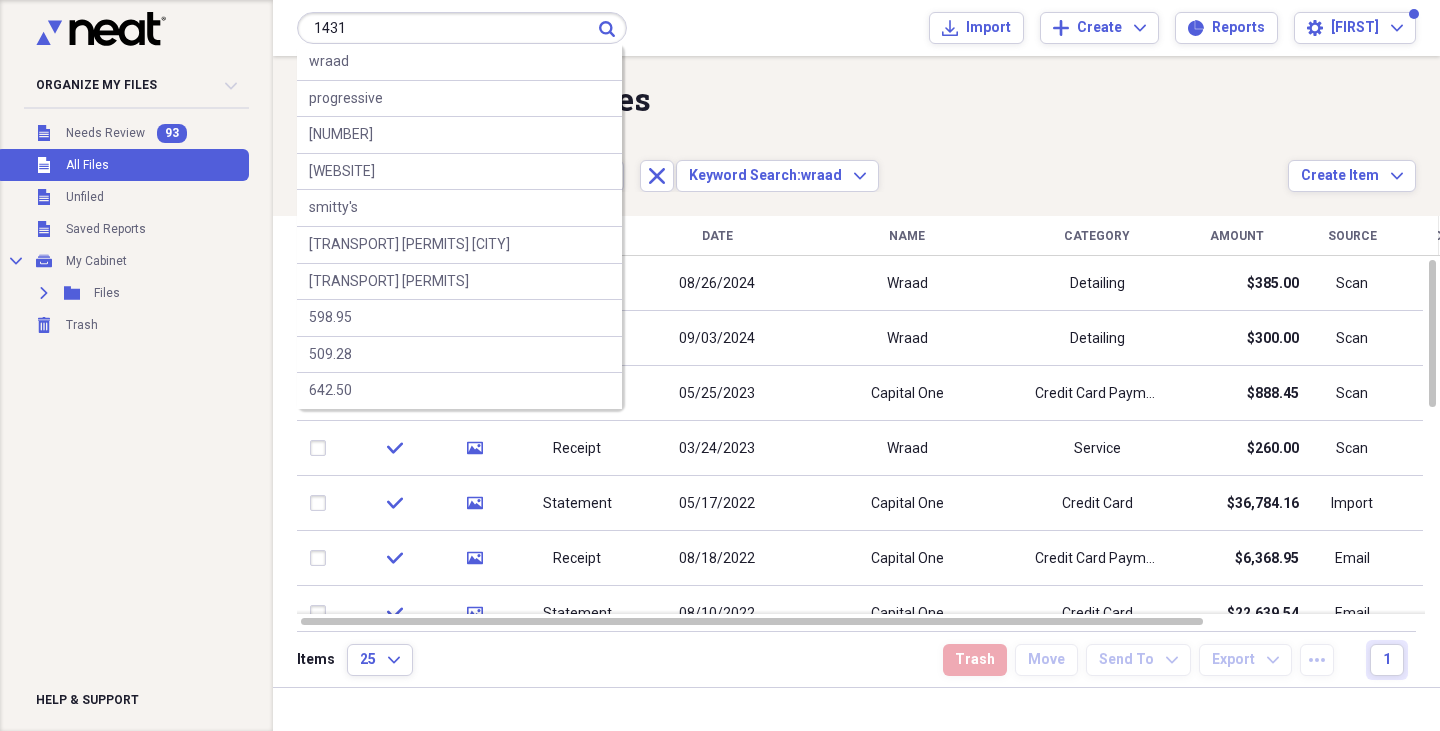 type on "1431" 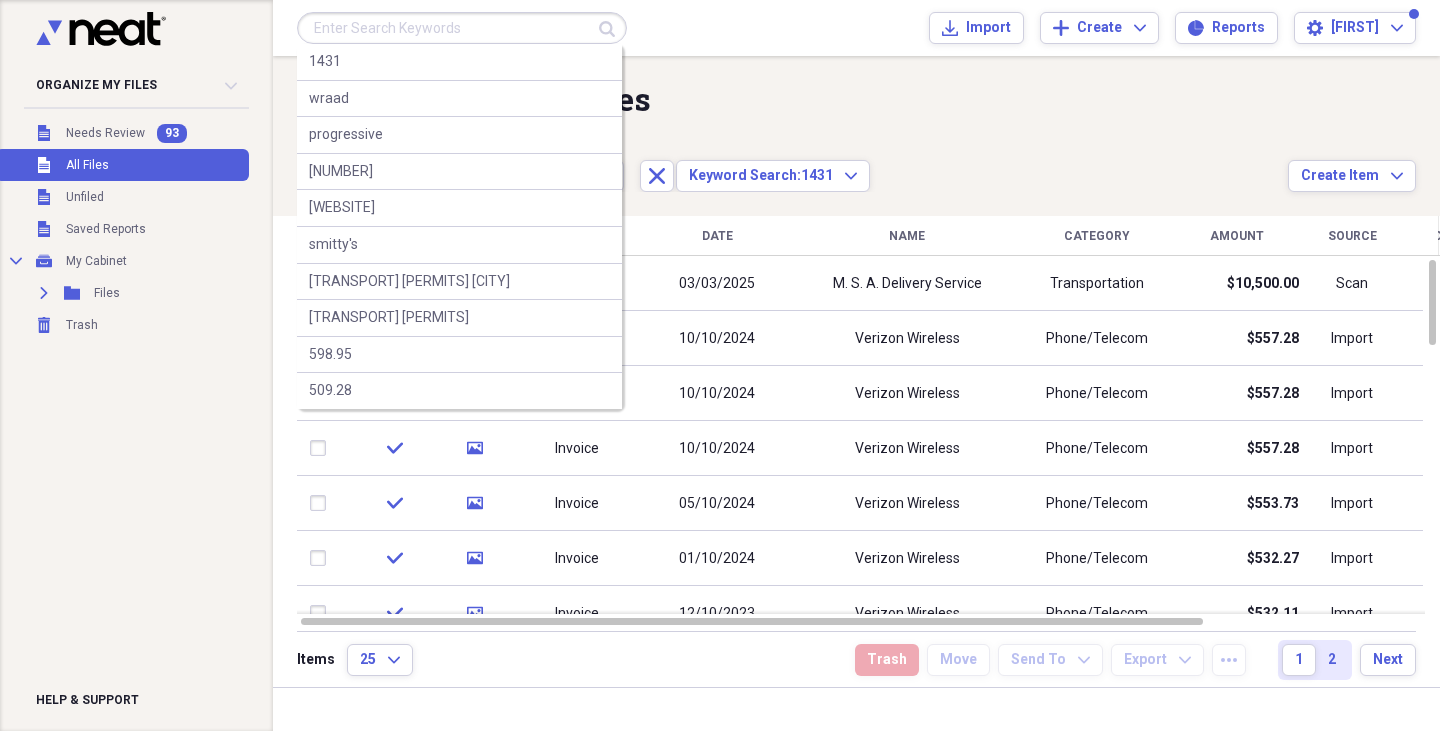 click at bounding box center (462, 28) 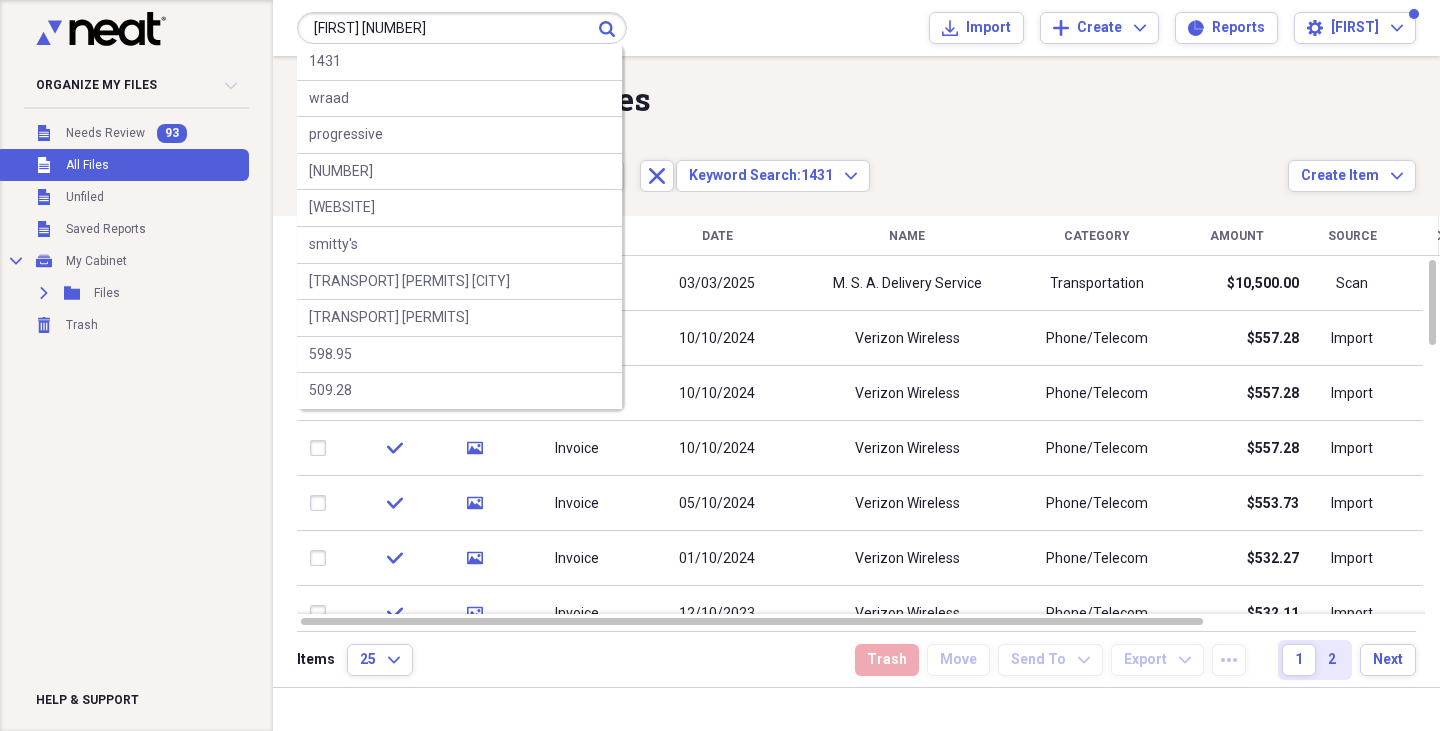 type on "[FIRST] [NUMBER]" 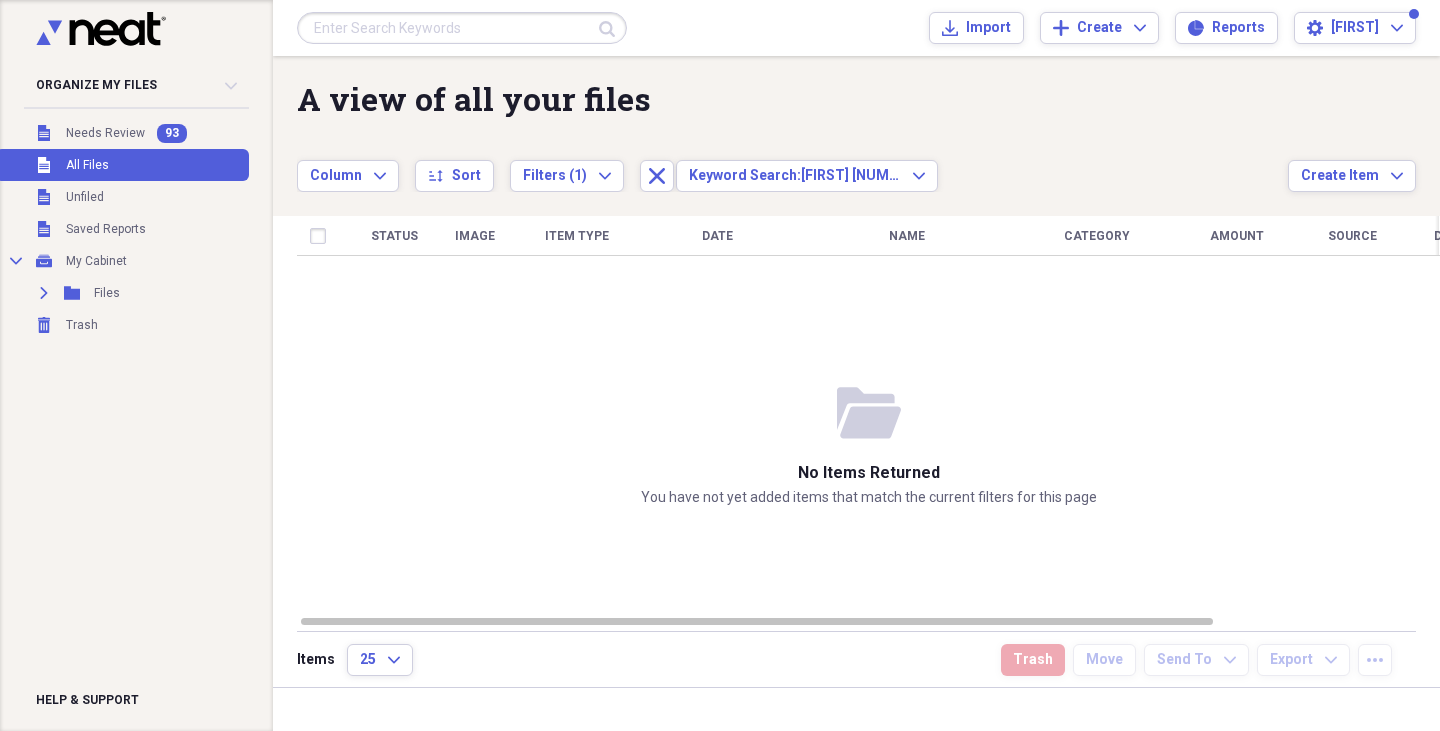 click at bounding box center (462, 28) 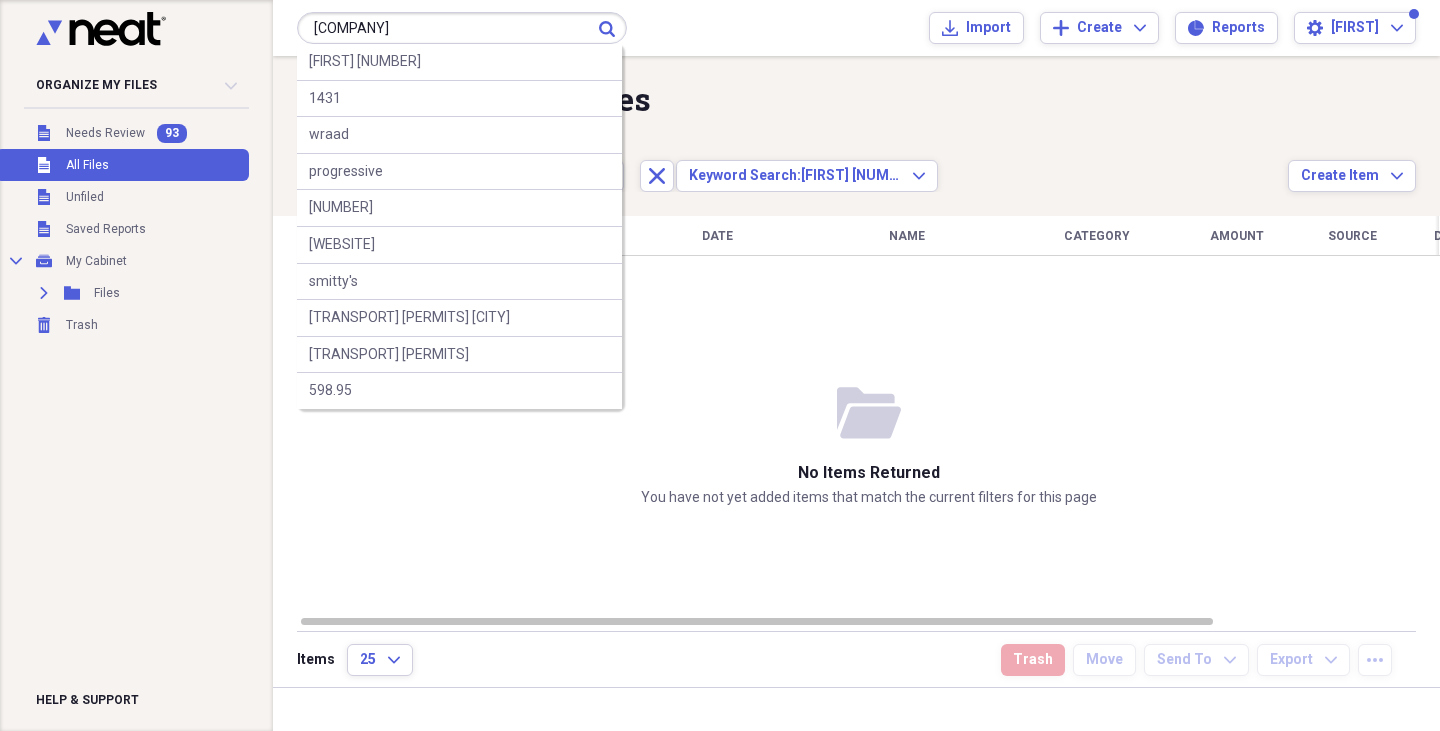 type on "[COMPANY]" 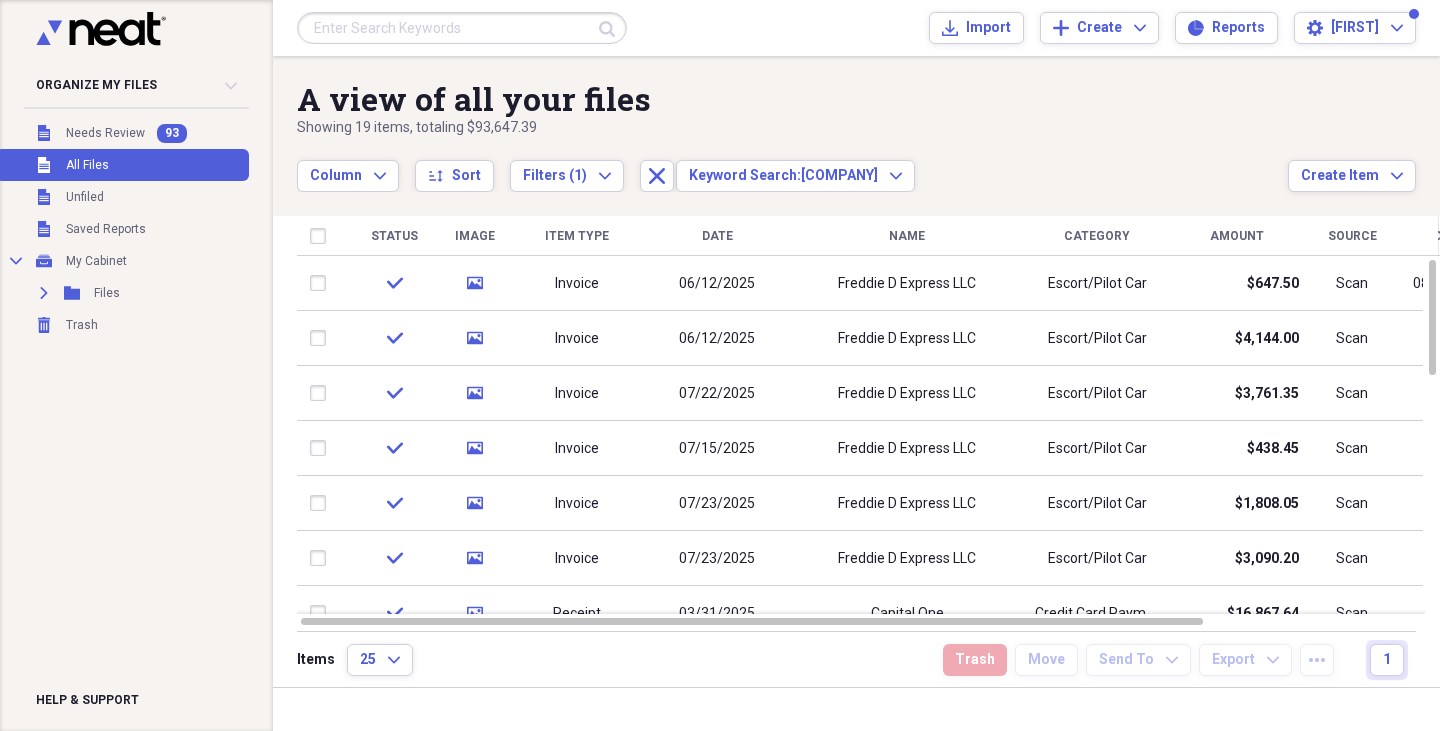 click at bounding box center [462, 28] 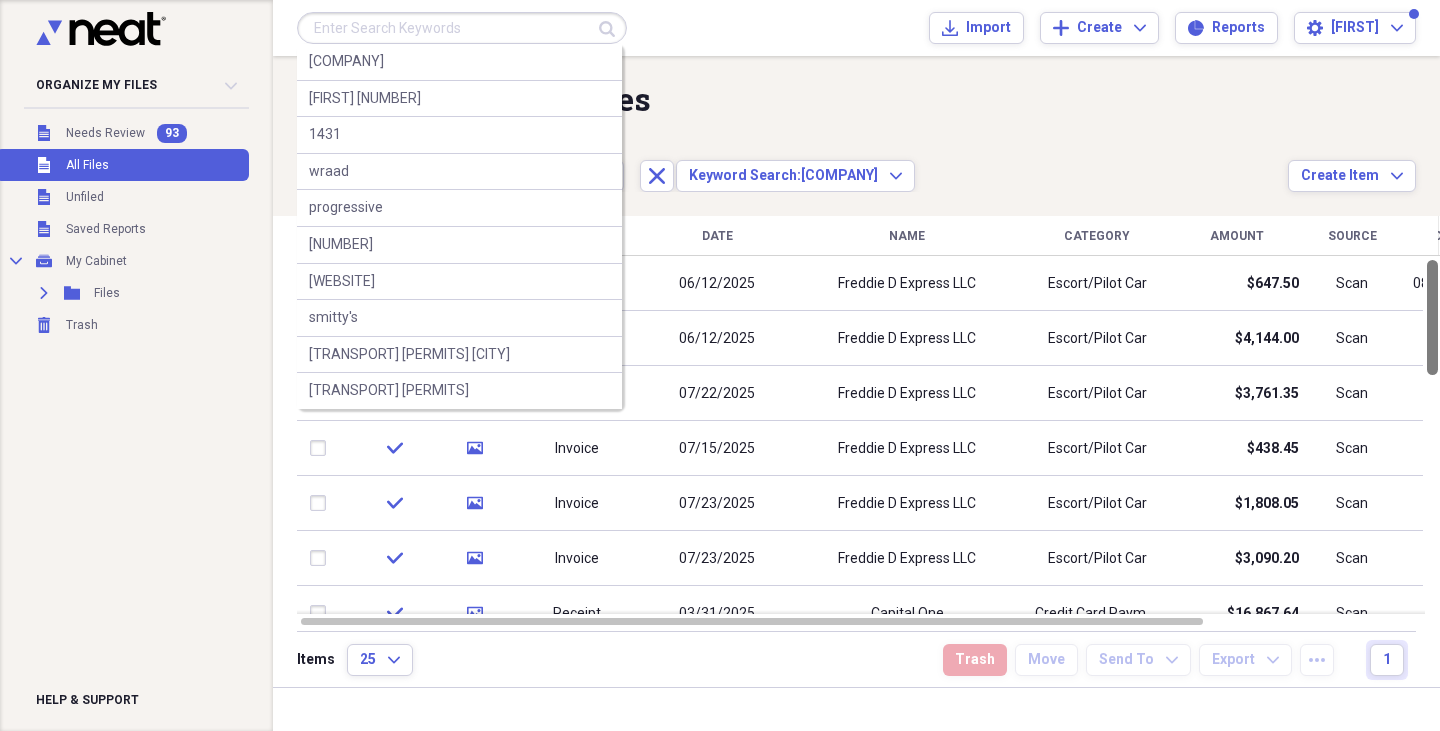 click on "[KEYWORD] [COMPANY]" at bounding box center (792, 165) 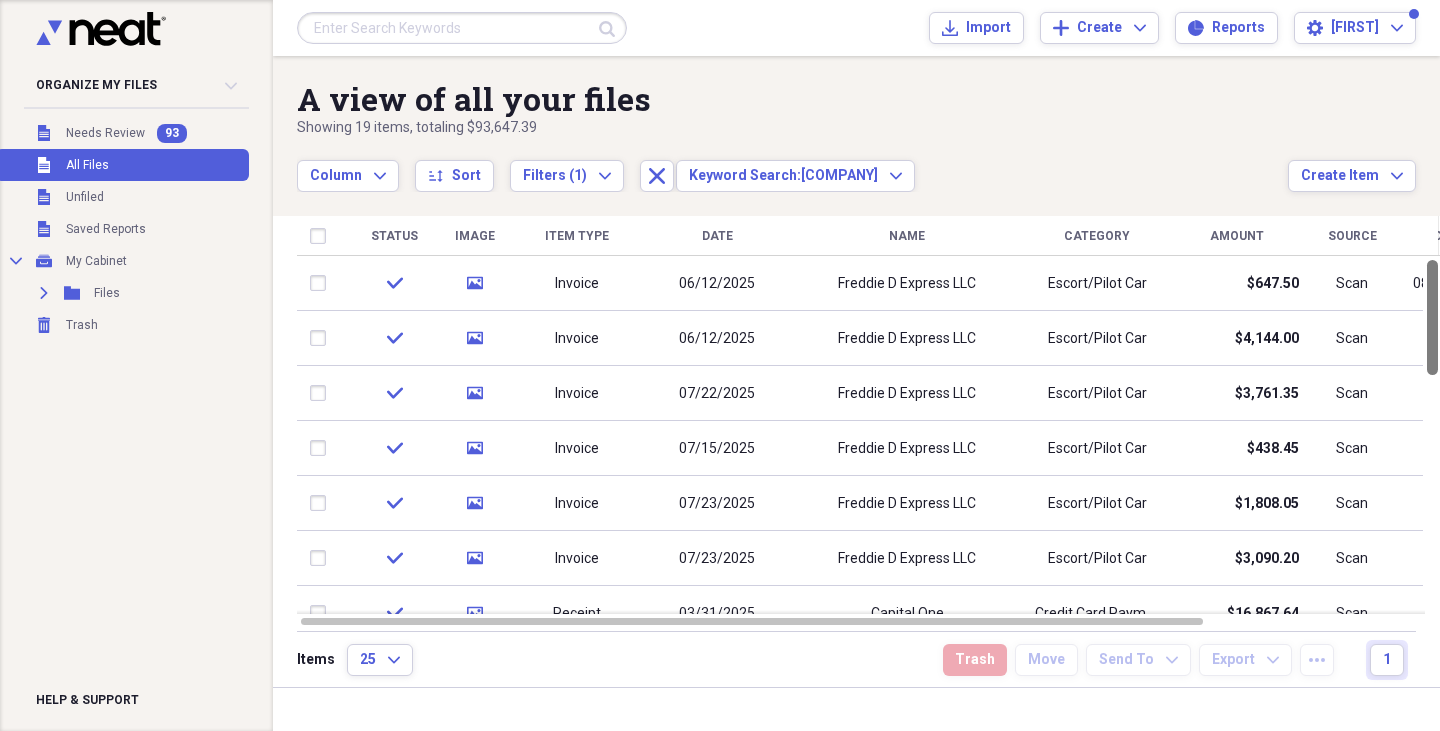 drag, startPoint x: 1439, startPoint y: 286, endPoint x: 1426, endPoint y: 165, distance: 121.69634 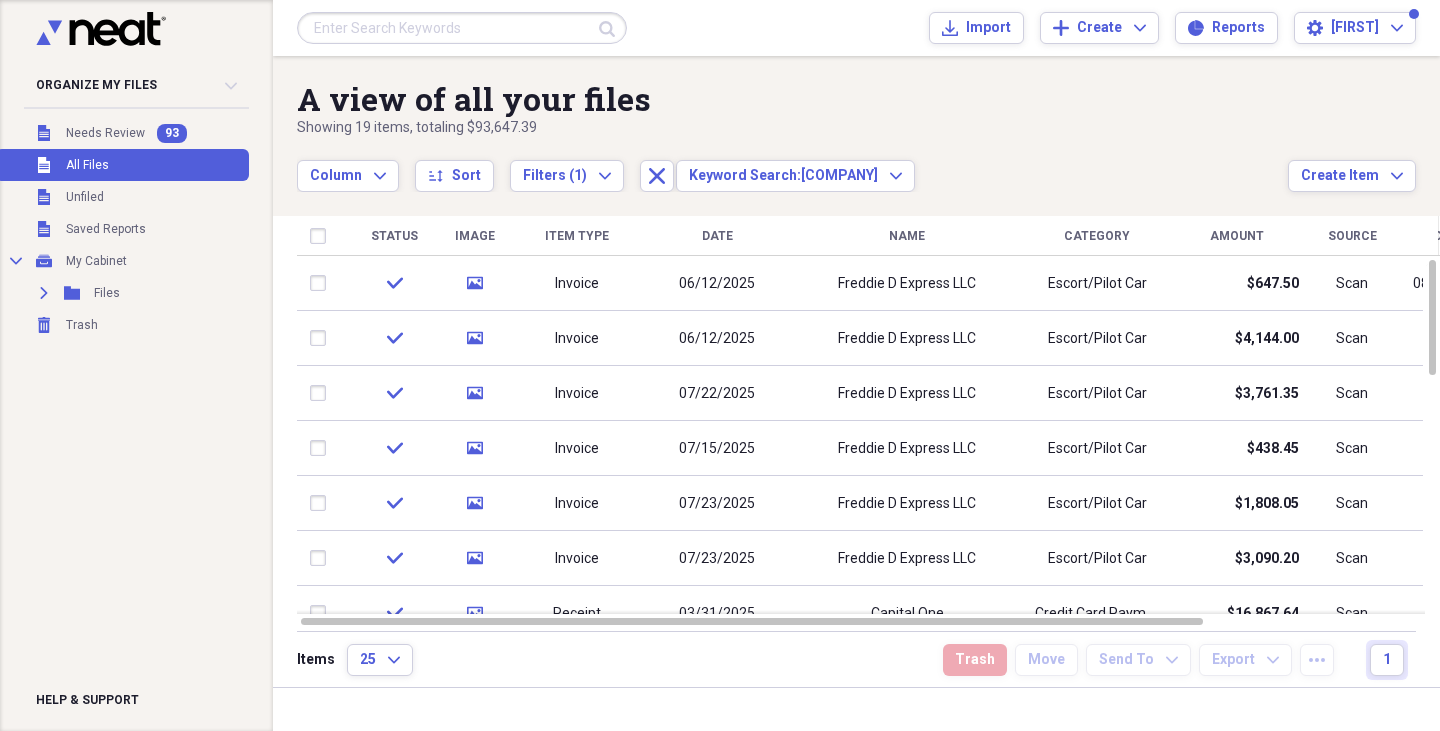 click on "Date" at bounding box center (717, 236) 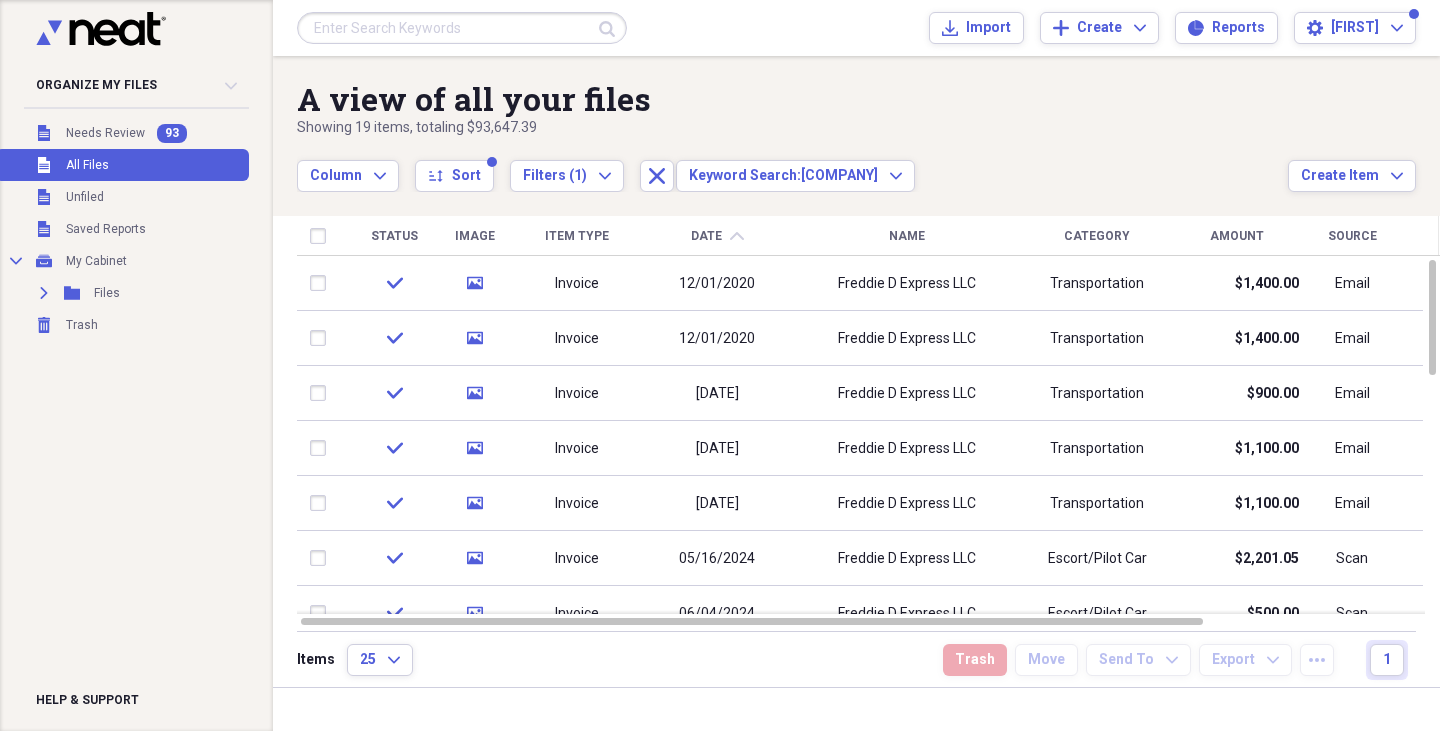click 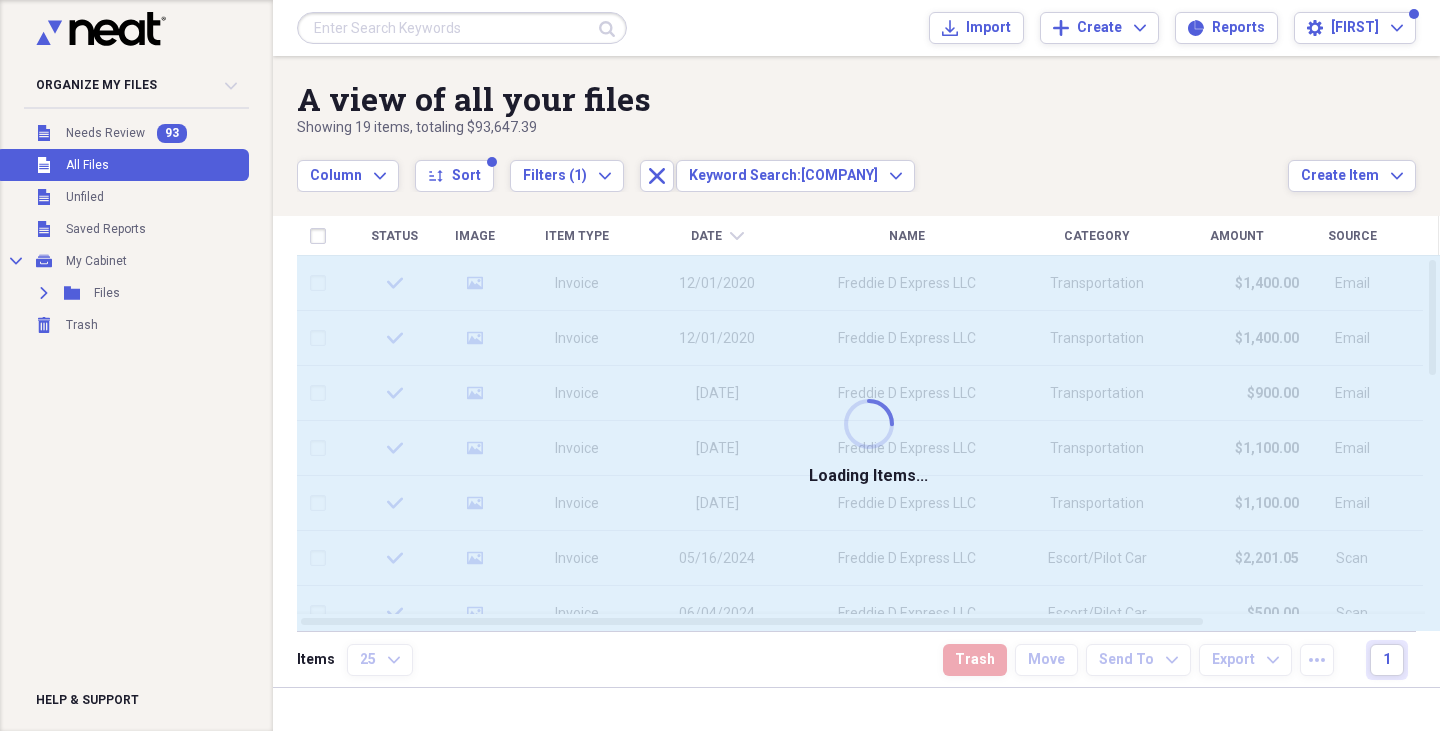 click on "chevron-down" 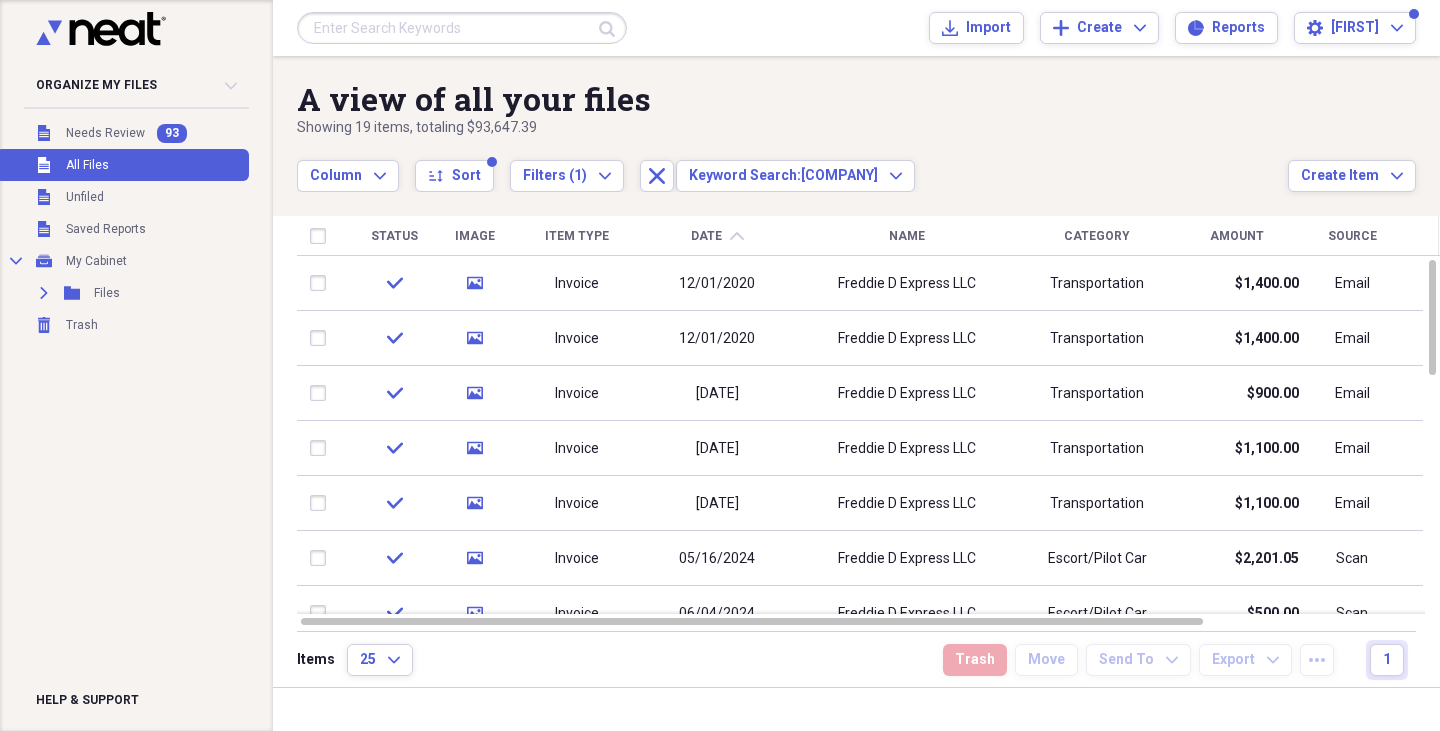 click at bounding box center (462, 28) 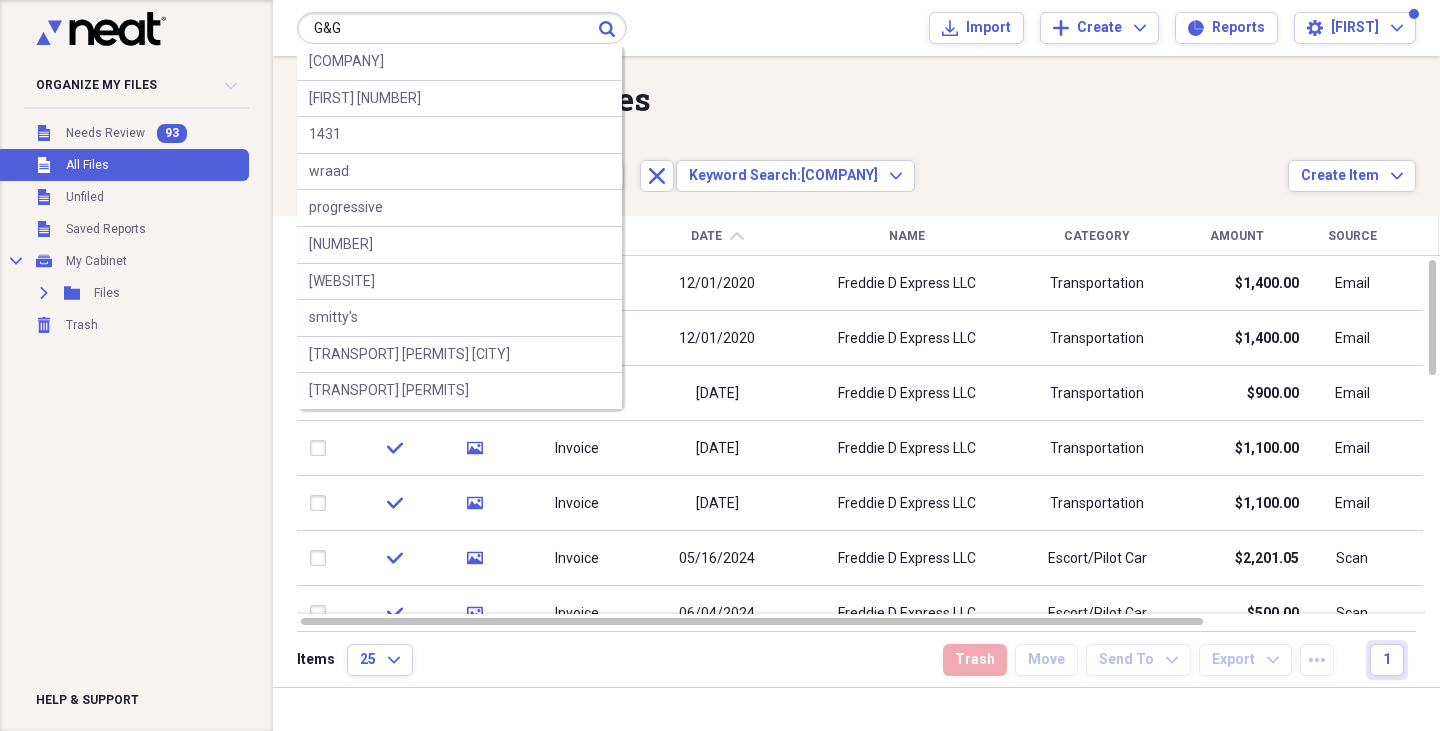 type on "G&G" 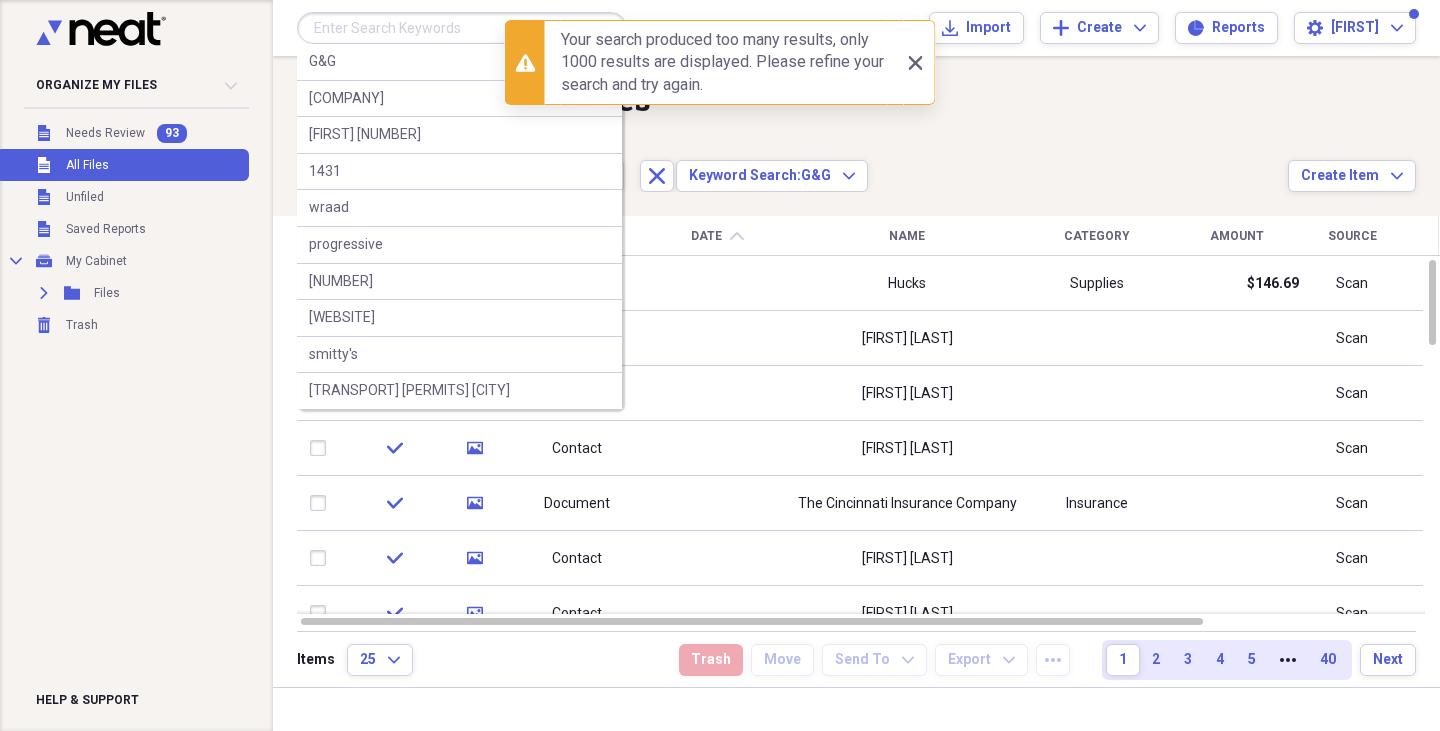 click at bounding box center (462, 28) 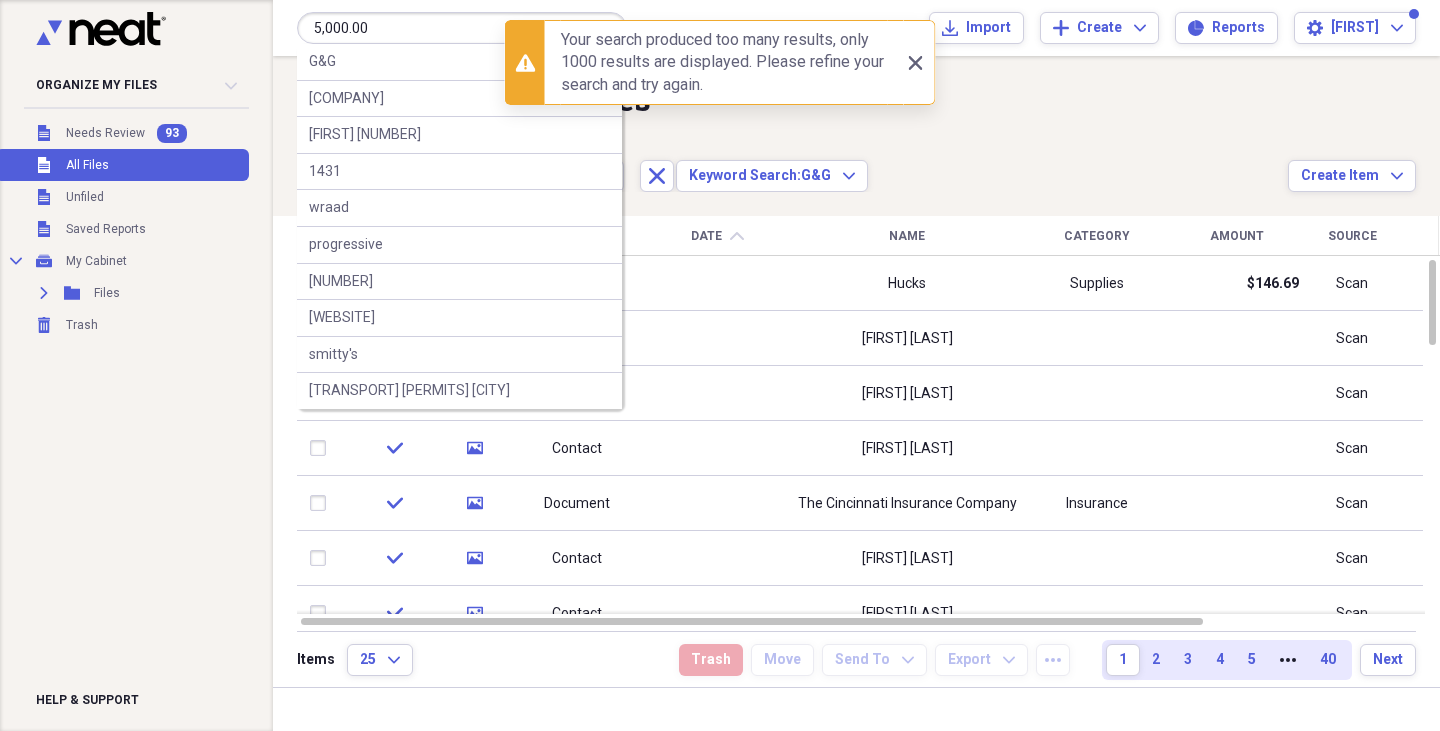 type on "5,000.00" 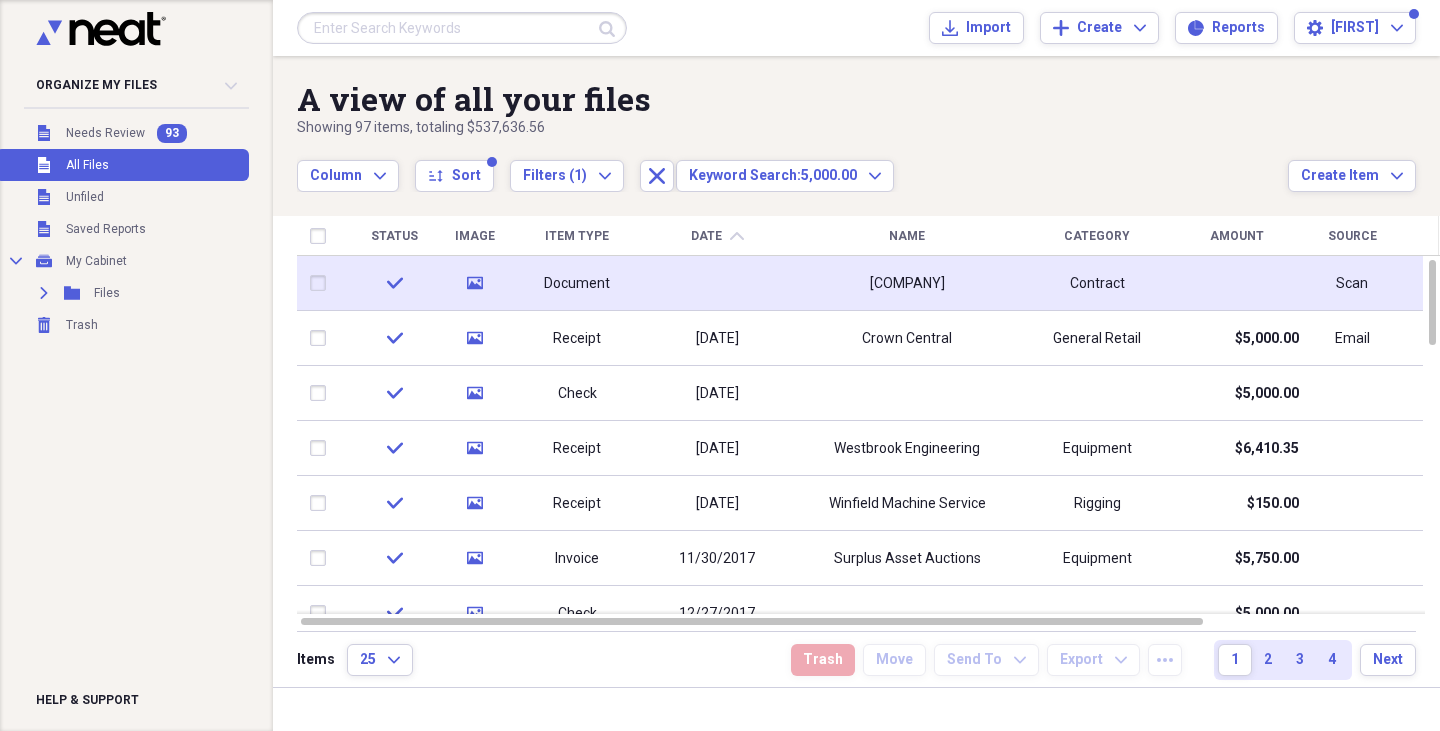 click 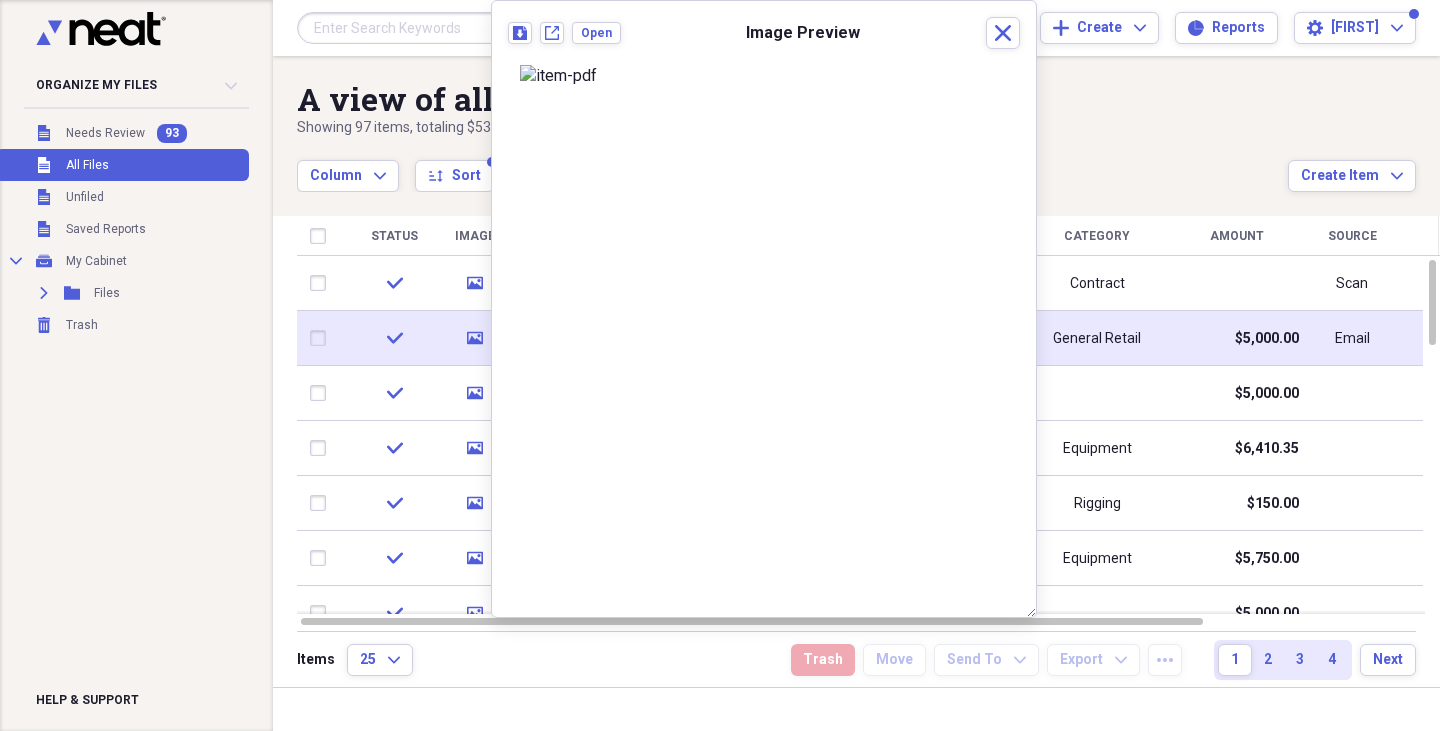 click 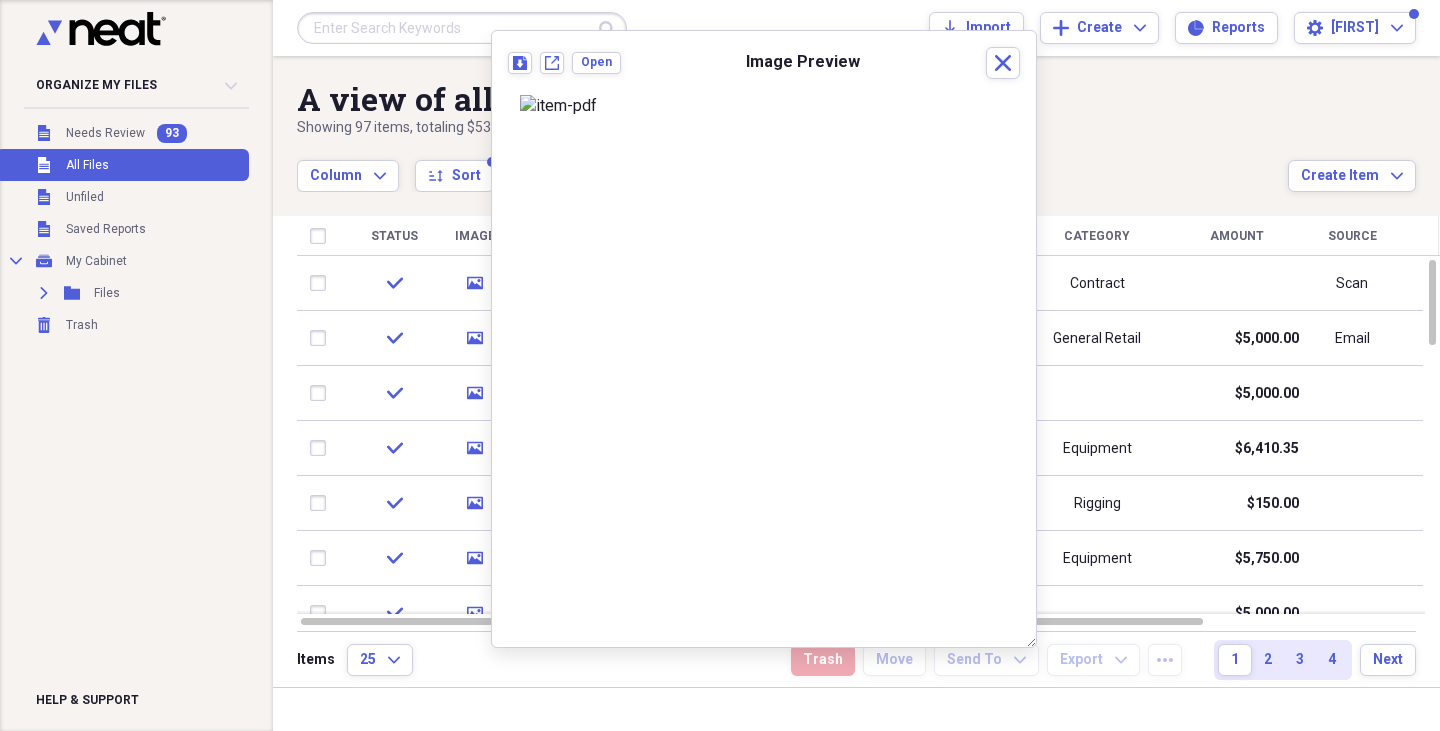 click on "A view of all your files" at bounding box center (792, 99) 